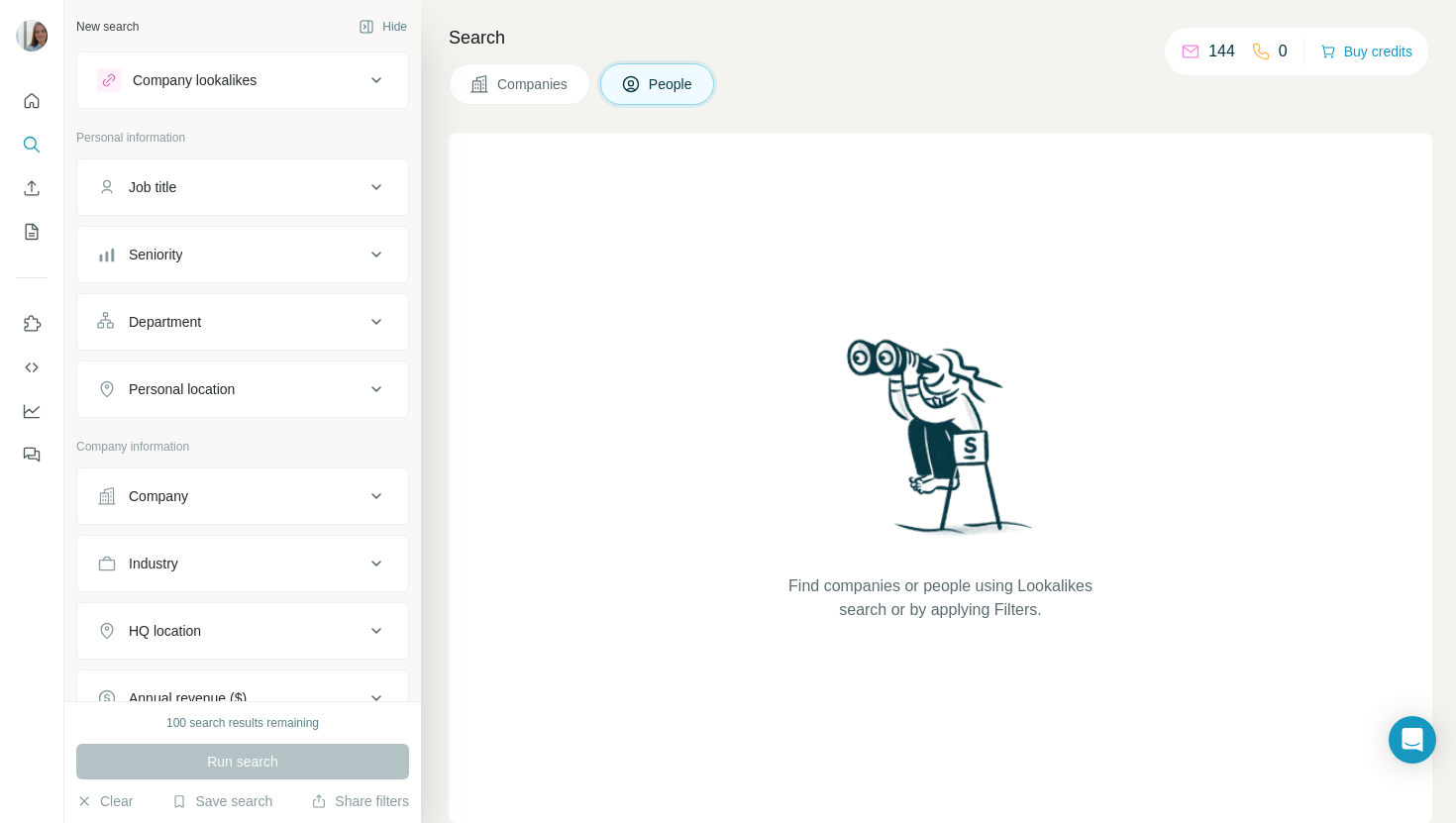 scroll, scrollTop: 0, scrollLeft: 0, axis: both 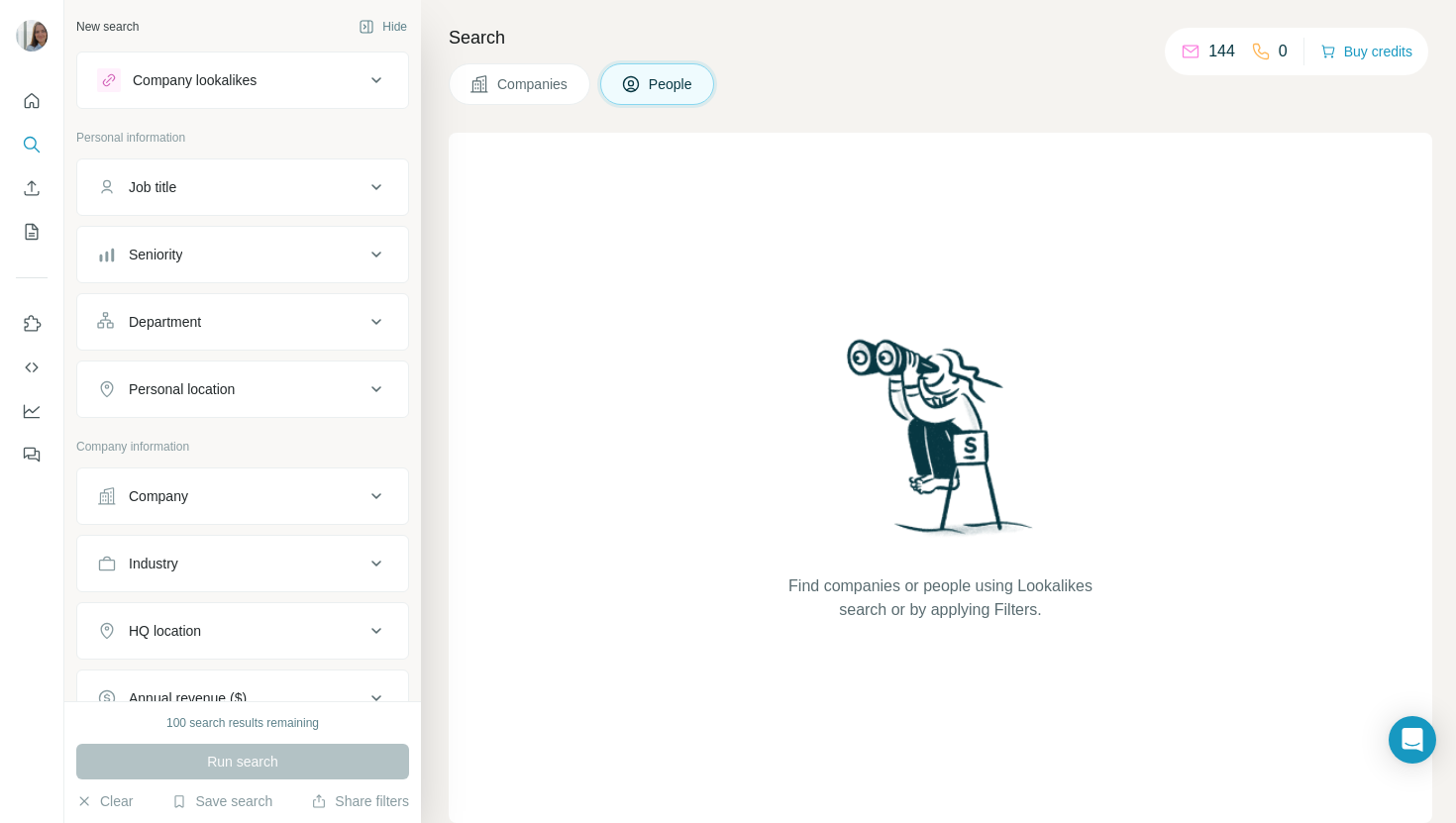 click on "Company lookalikes" at bounding box center (231, 80) 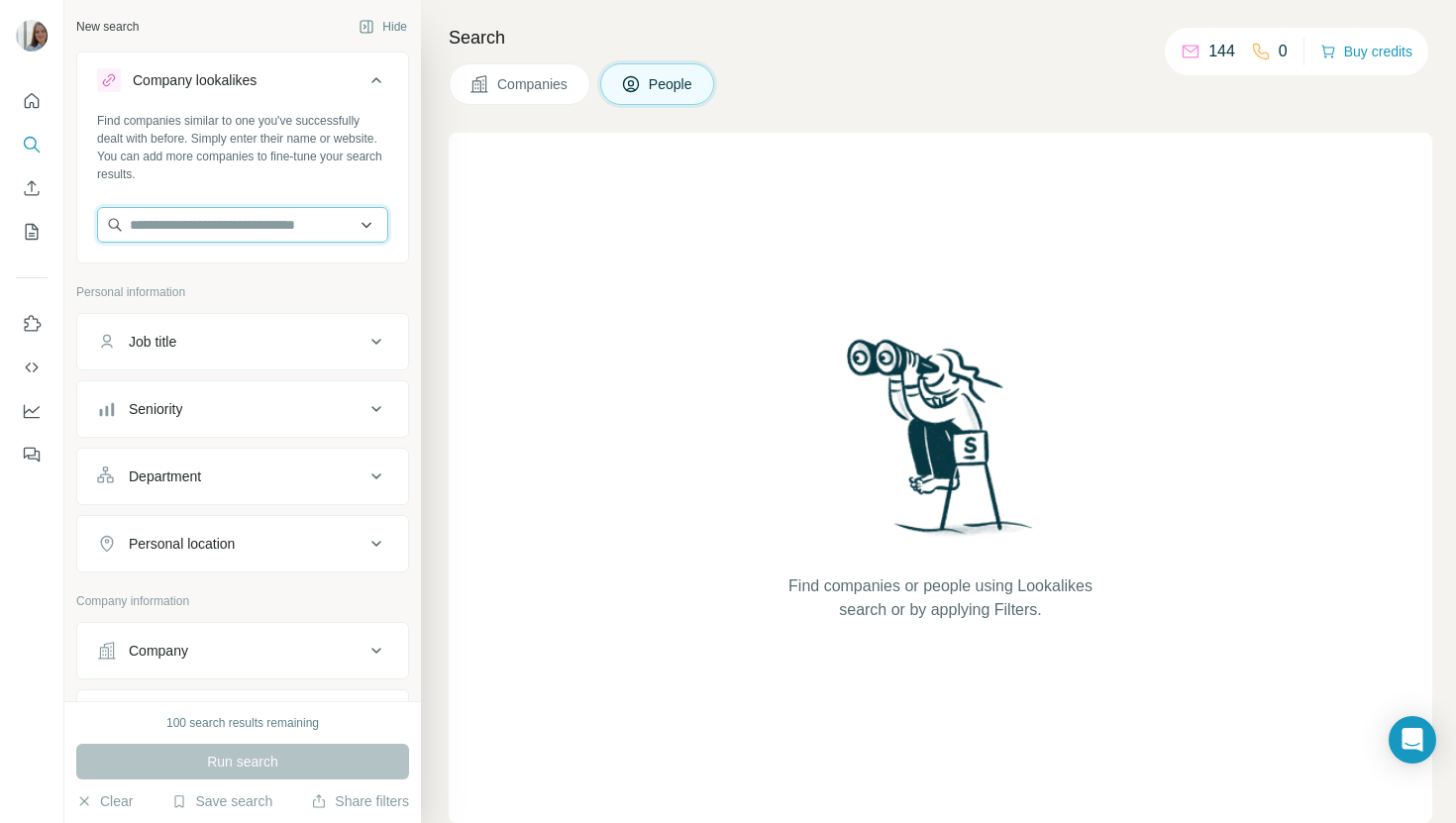 click at bounding box center (243, 225) 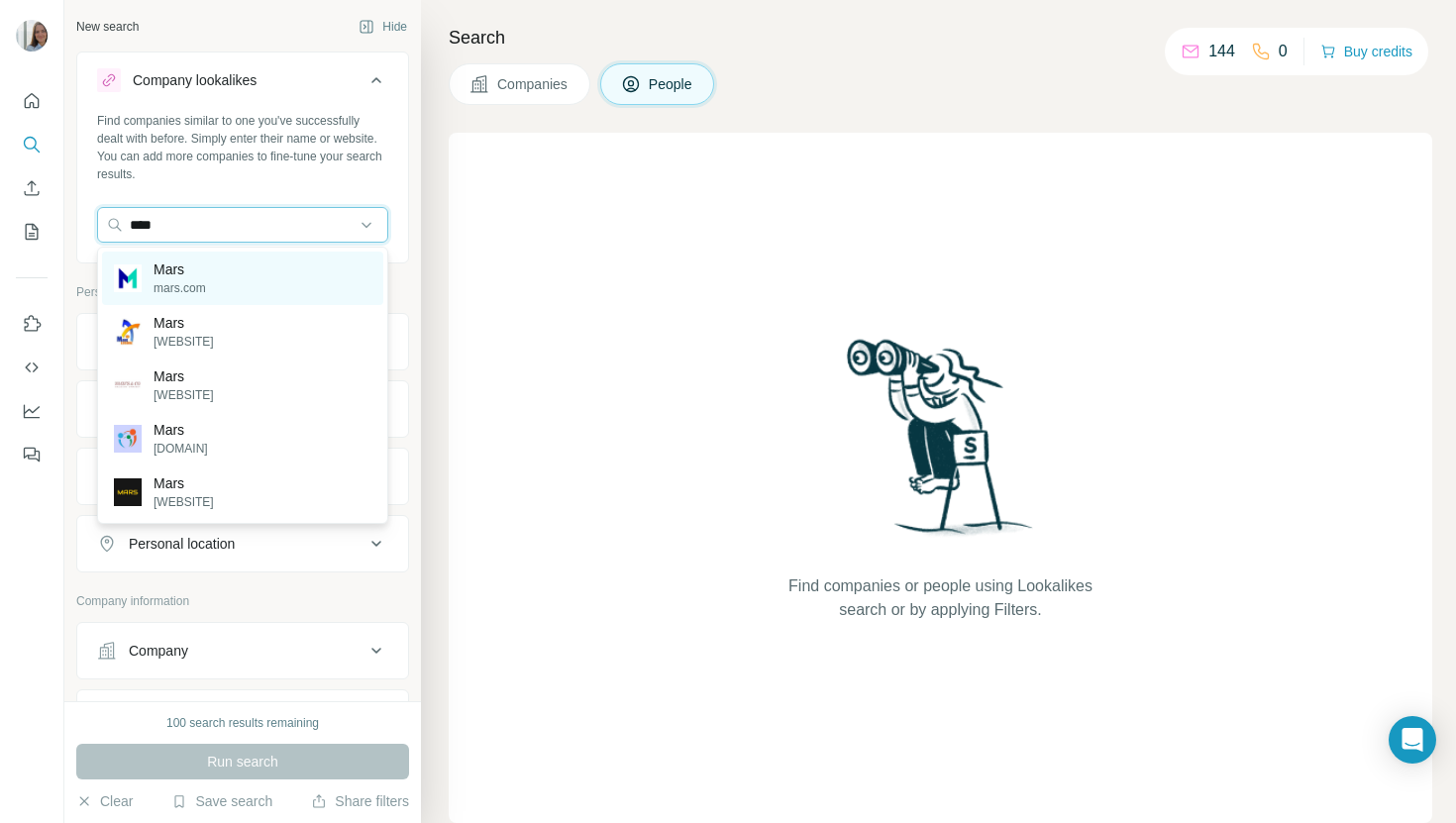 type on "****" 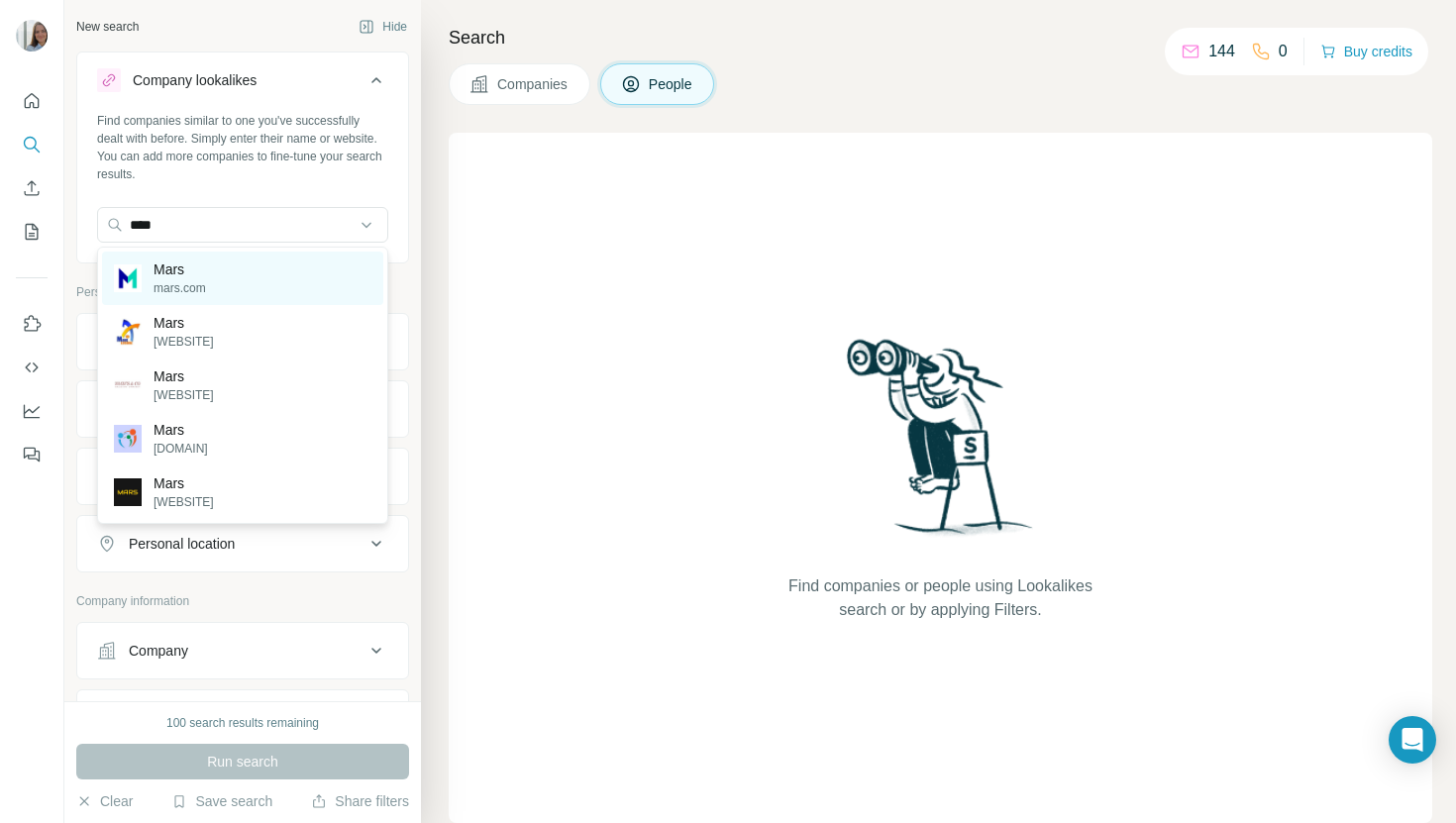 click on "mars.com" at bounding box center (179, 288) 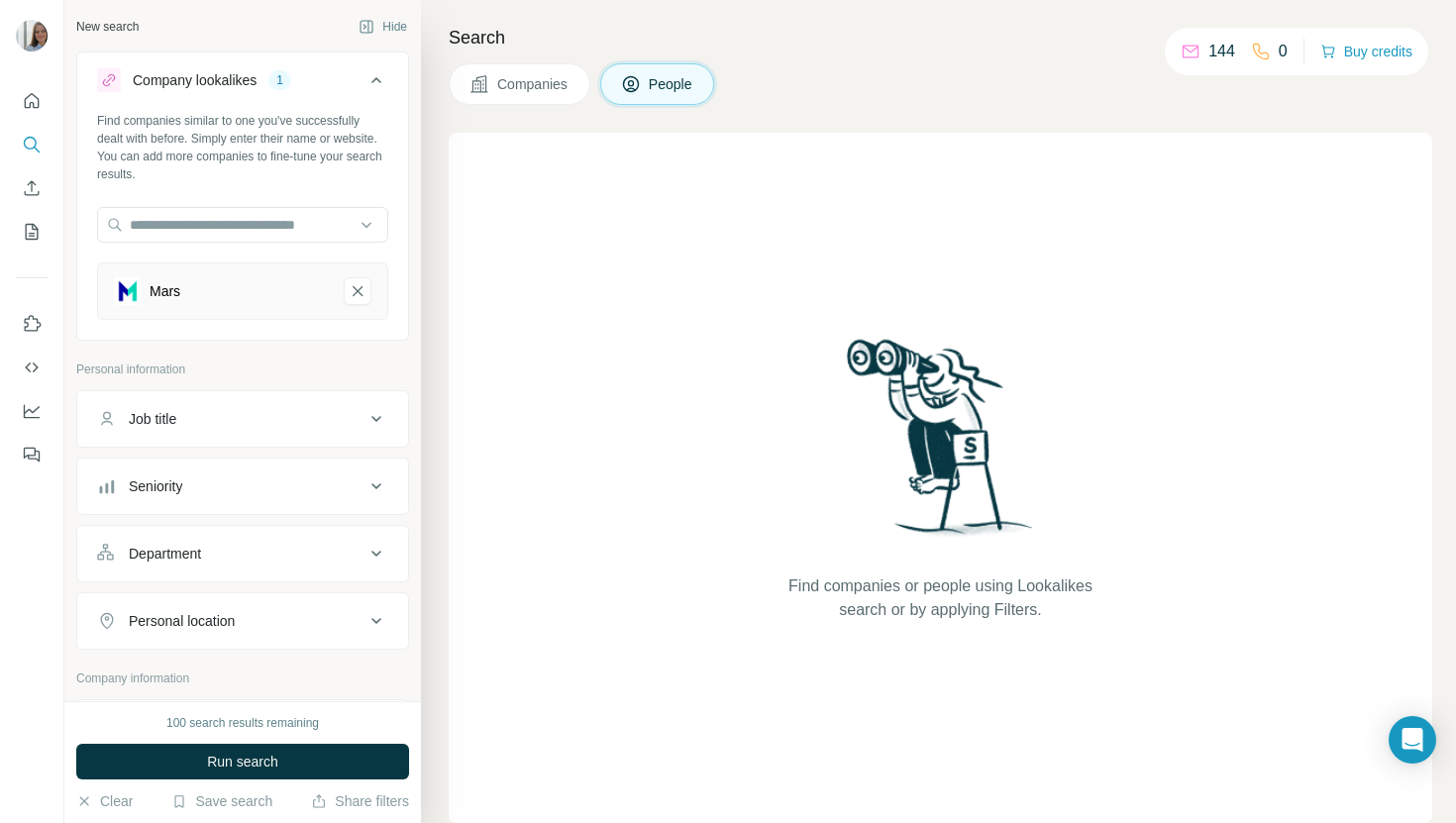 click 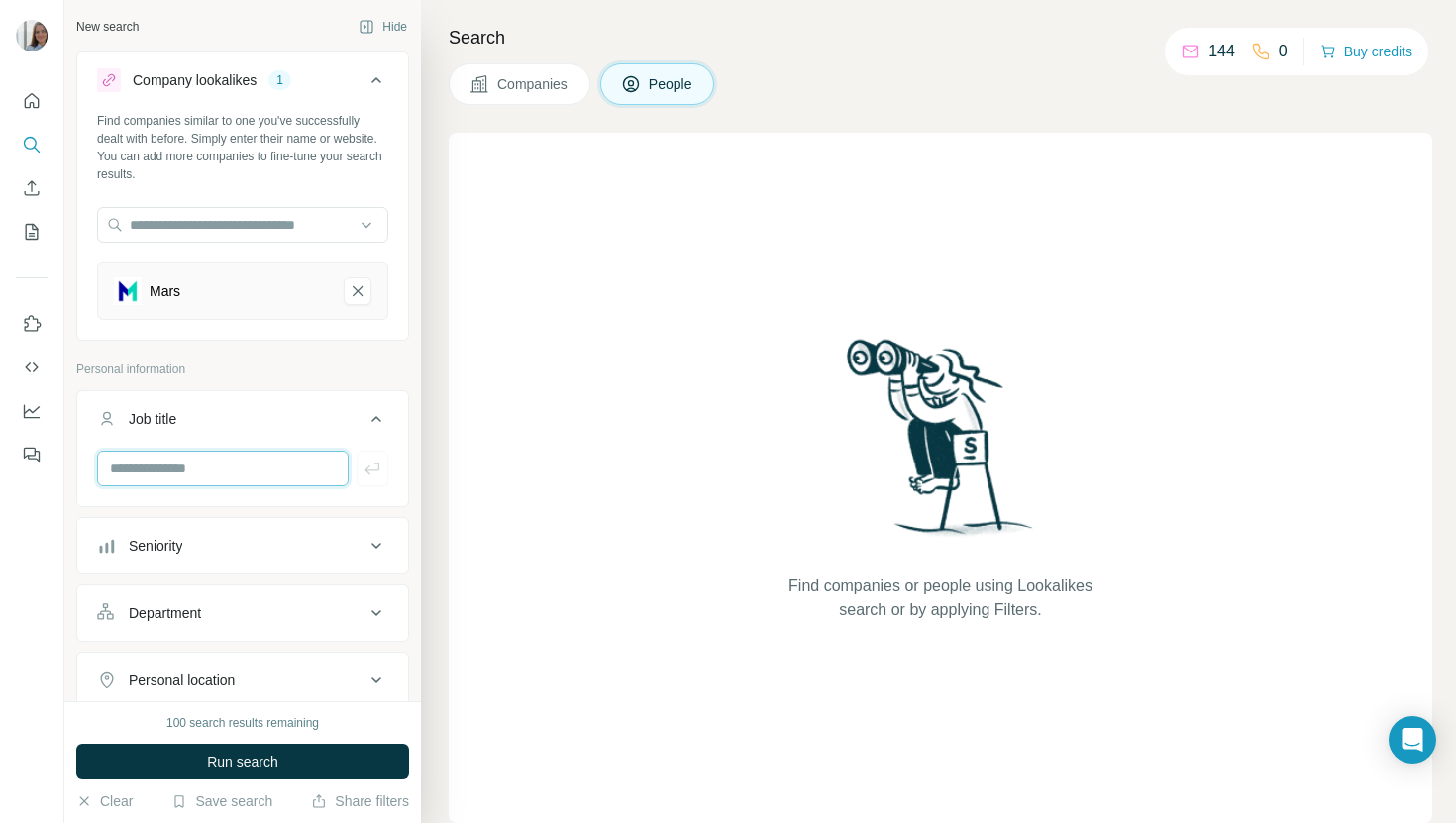 click at bounding box center (223, 468) 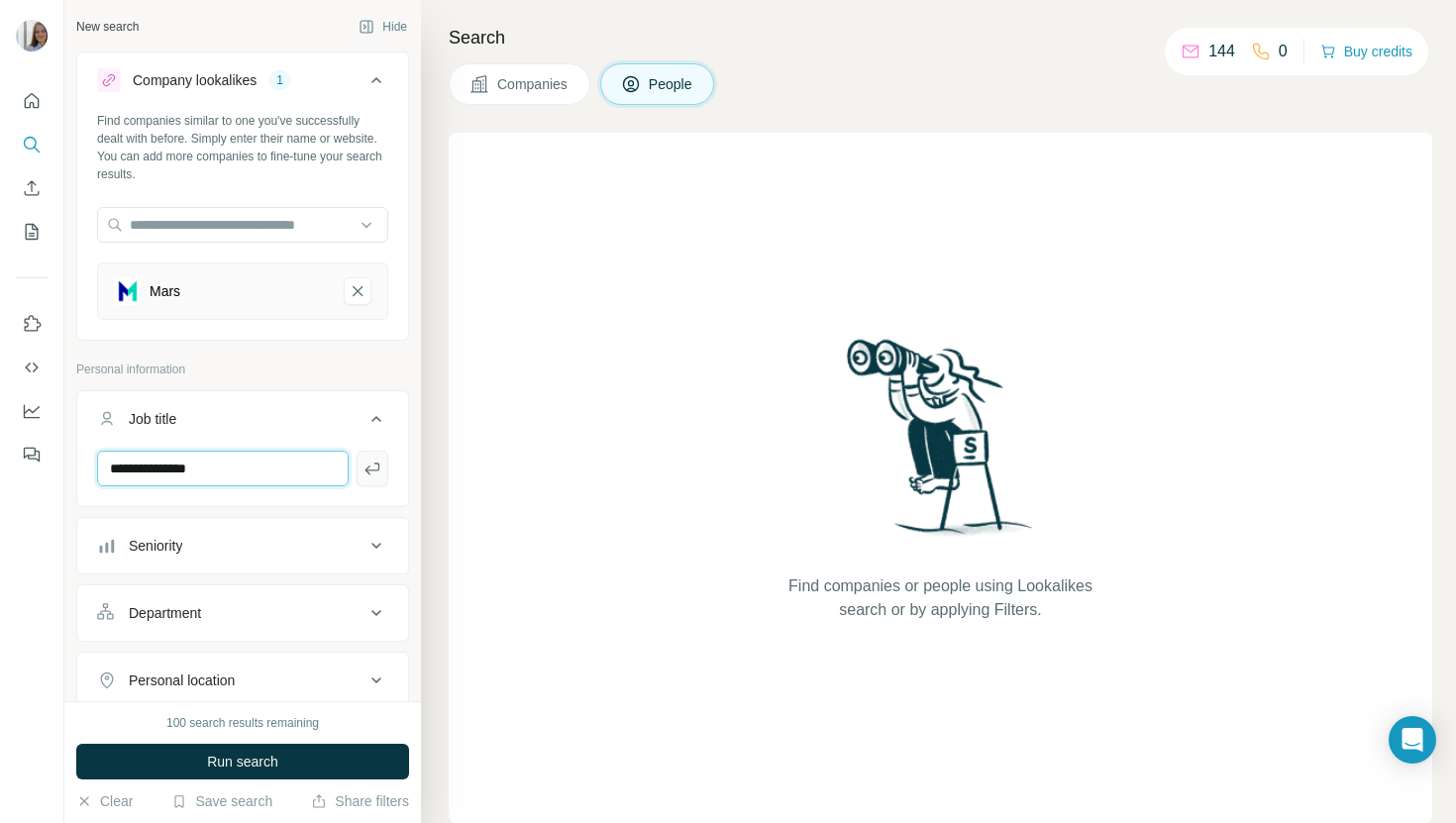 type on "**********" 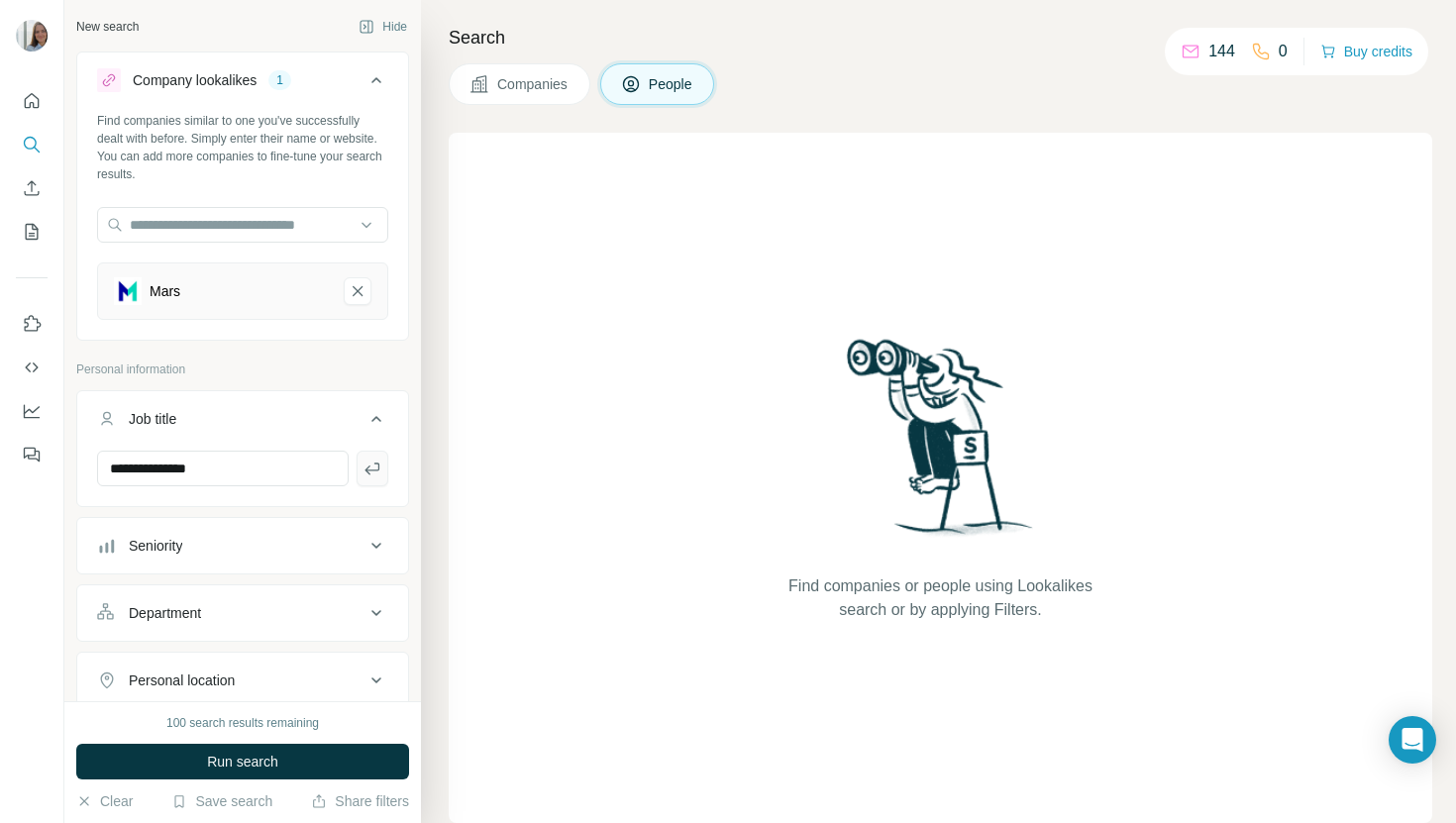 click 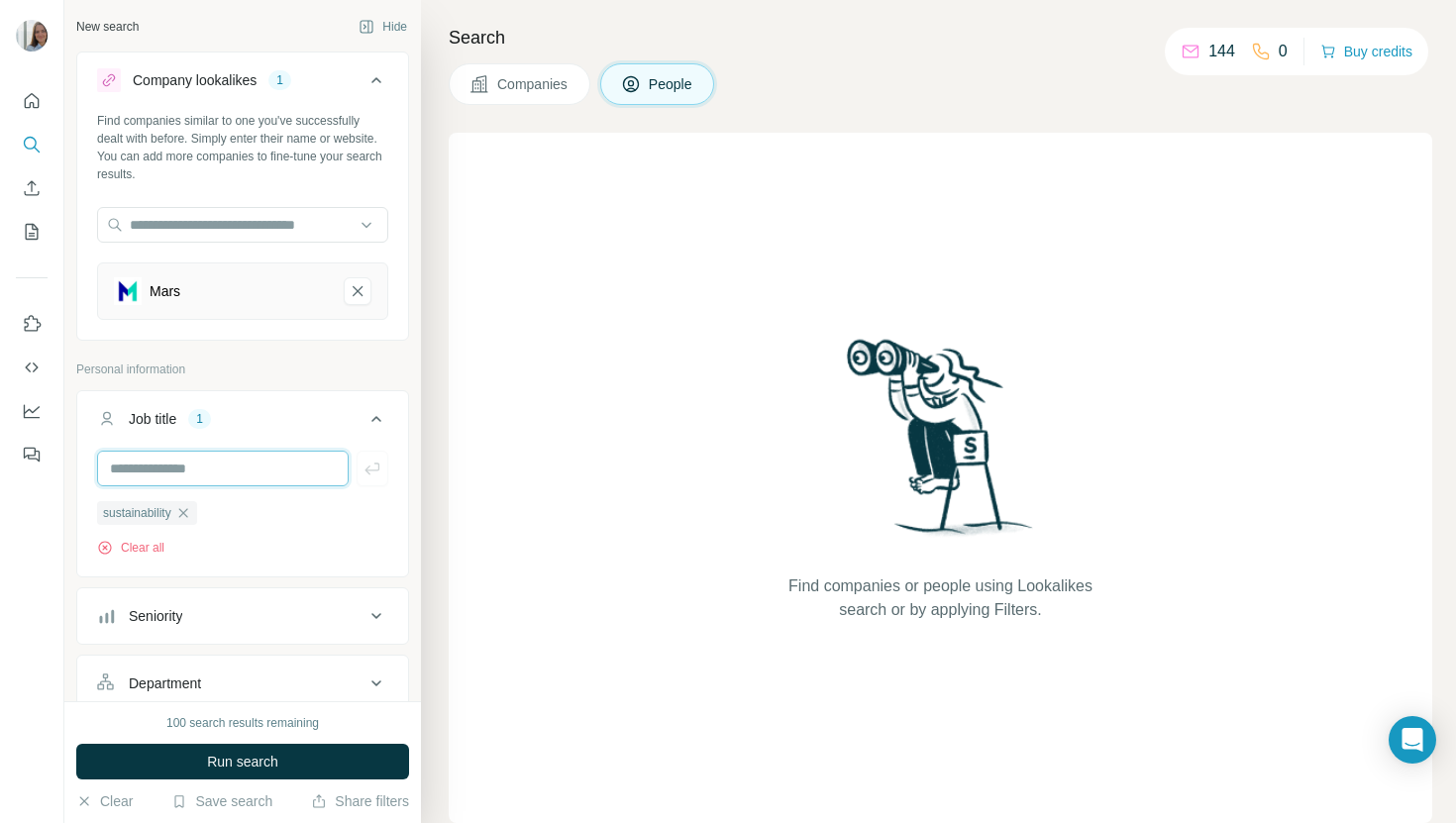 click at bounding box center (223, 468) 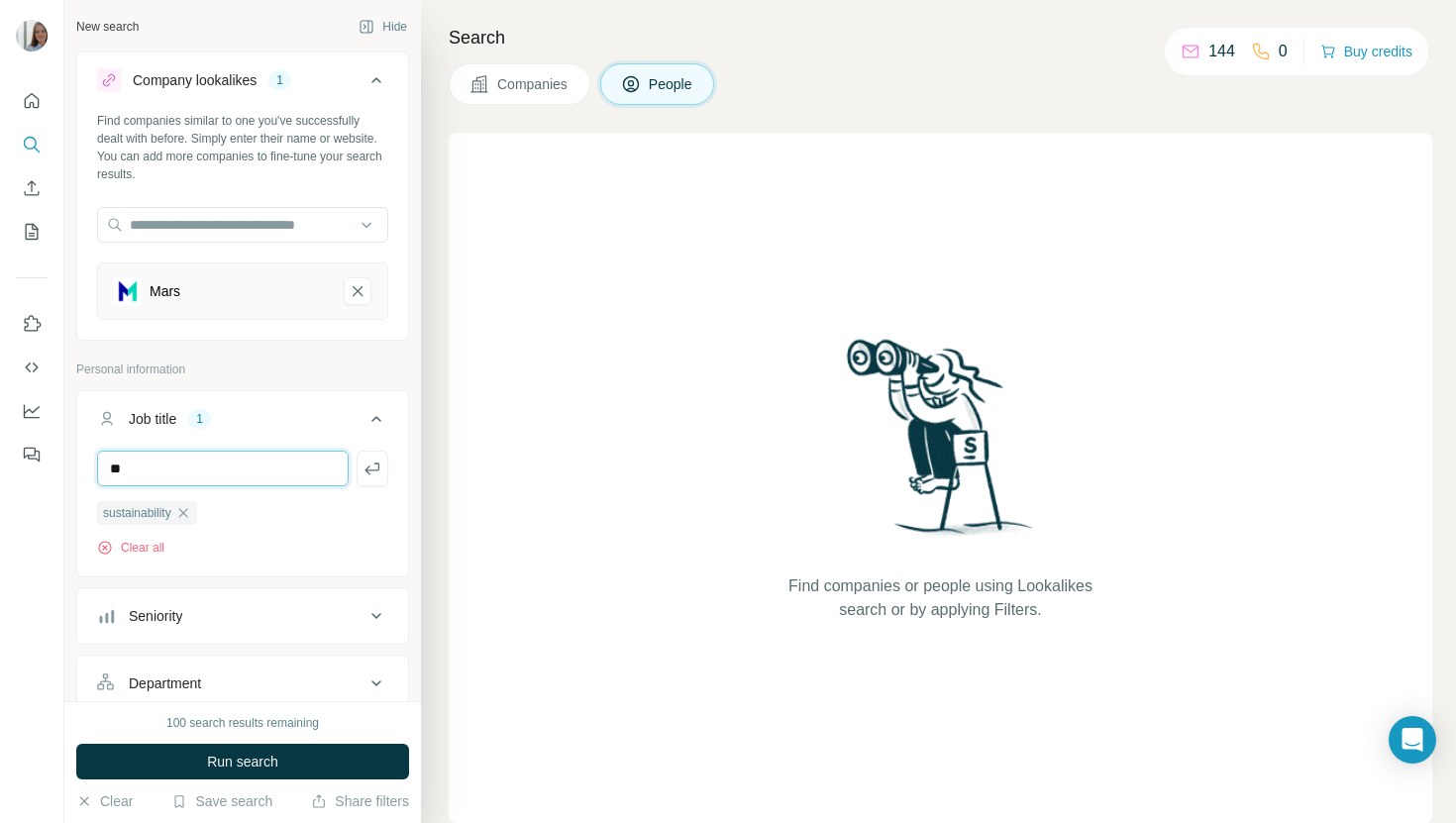 type on "*" 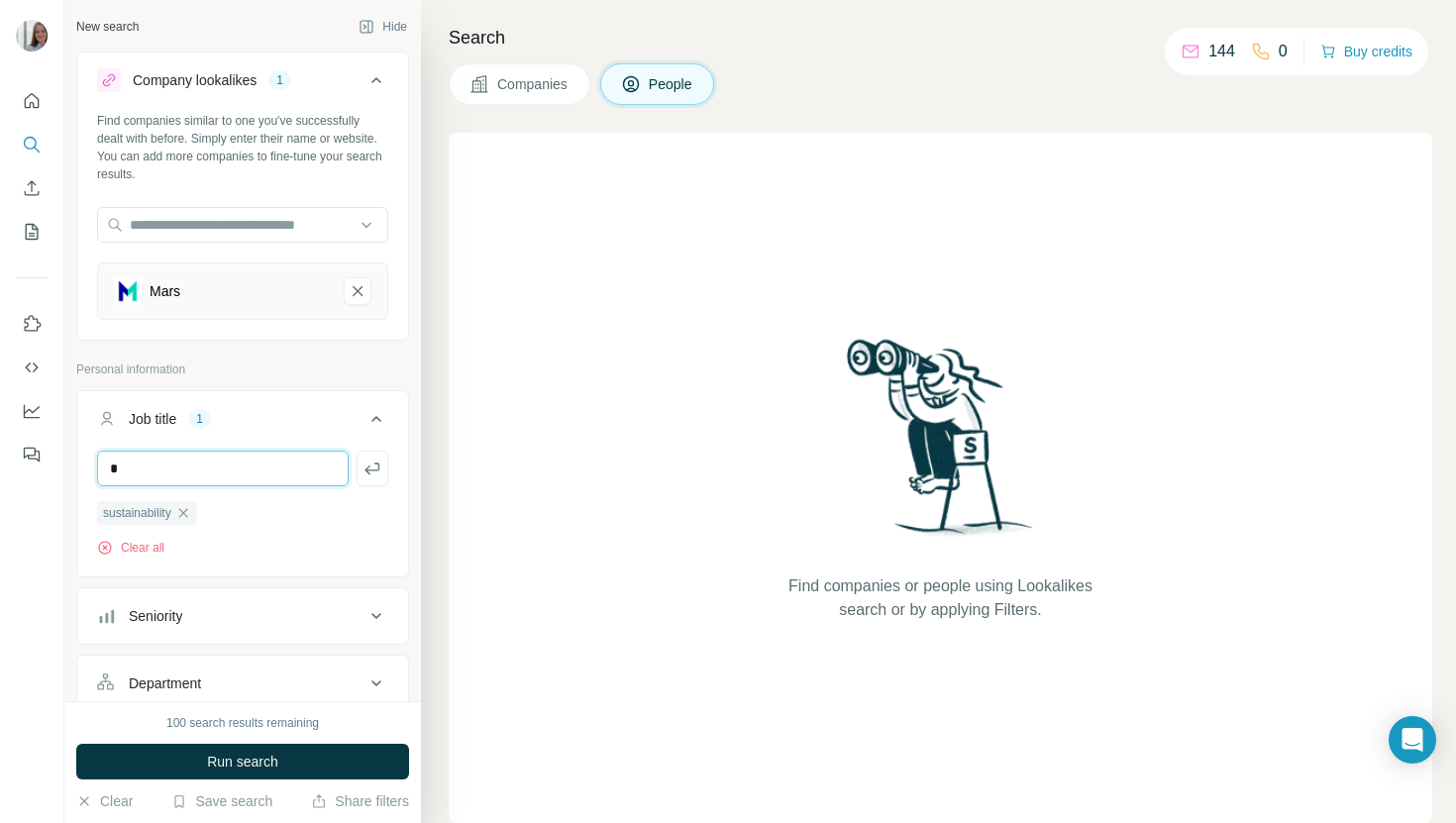 type 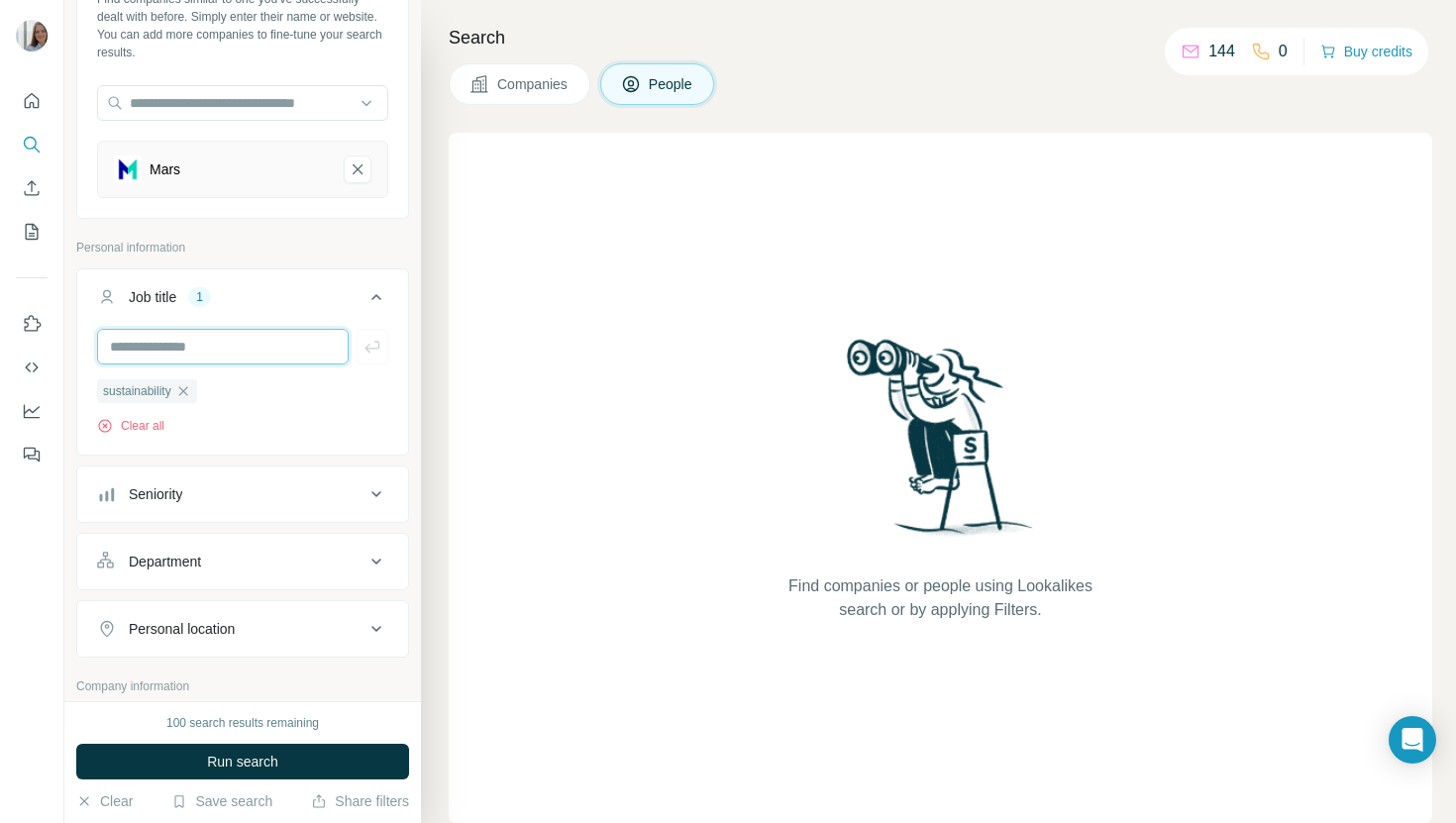 scroll, scrollTop: 129, scrollLeft: 0, axis: vertical 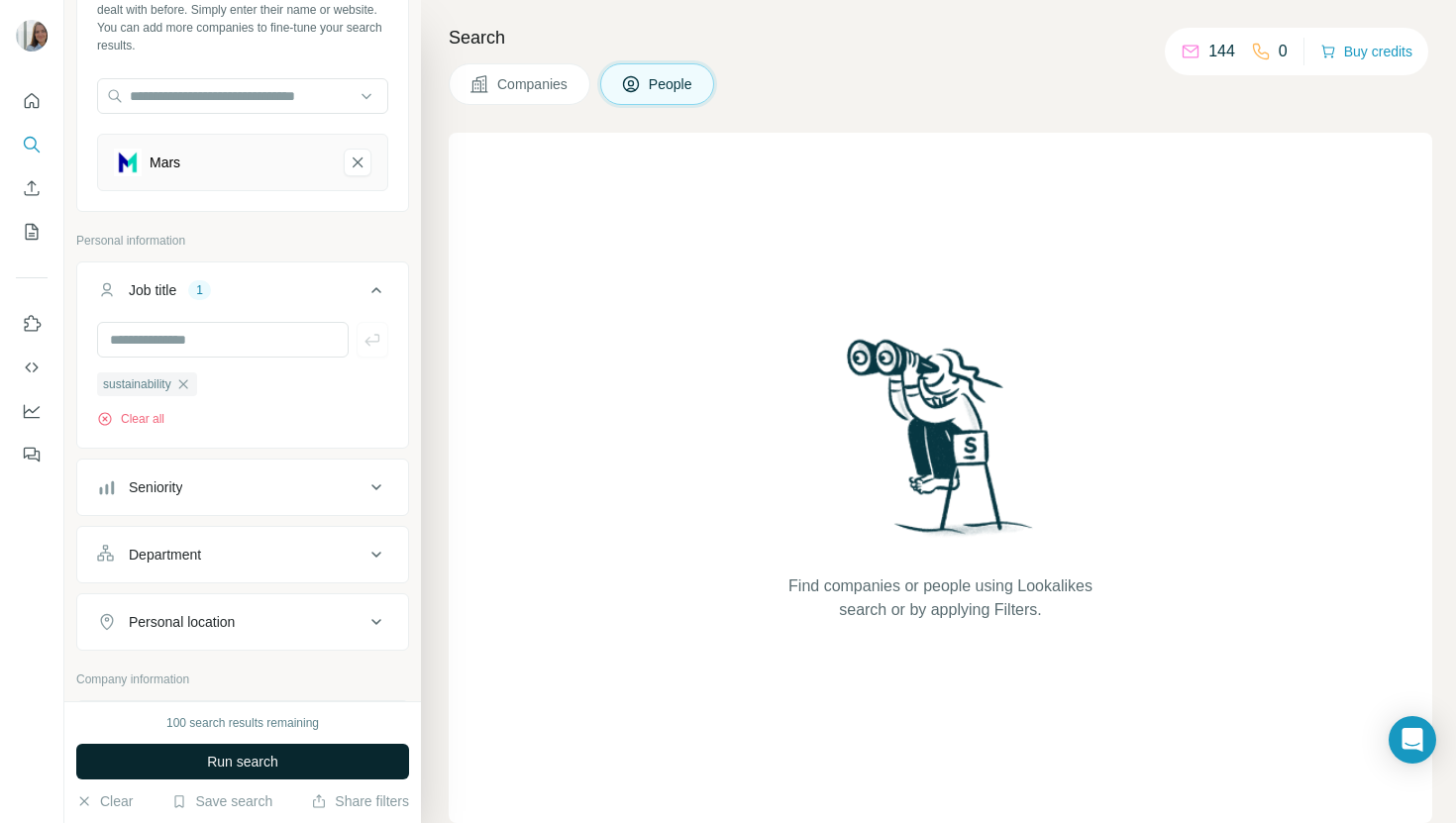 click on "Run search" at bounding box center [243, 762] 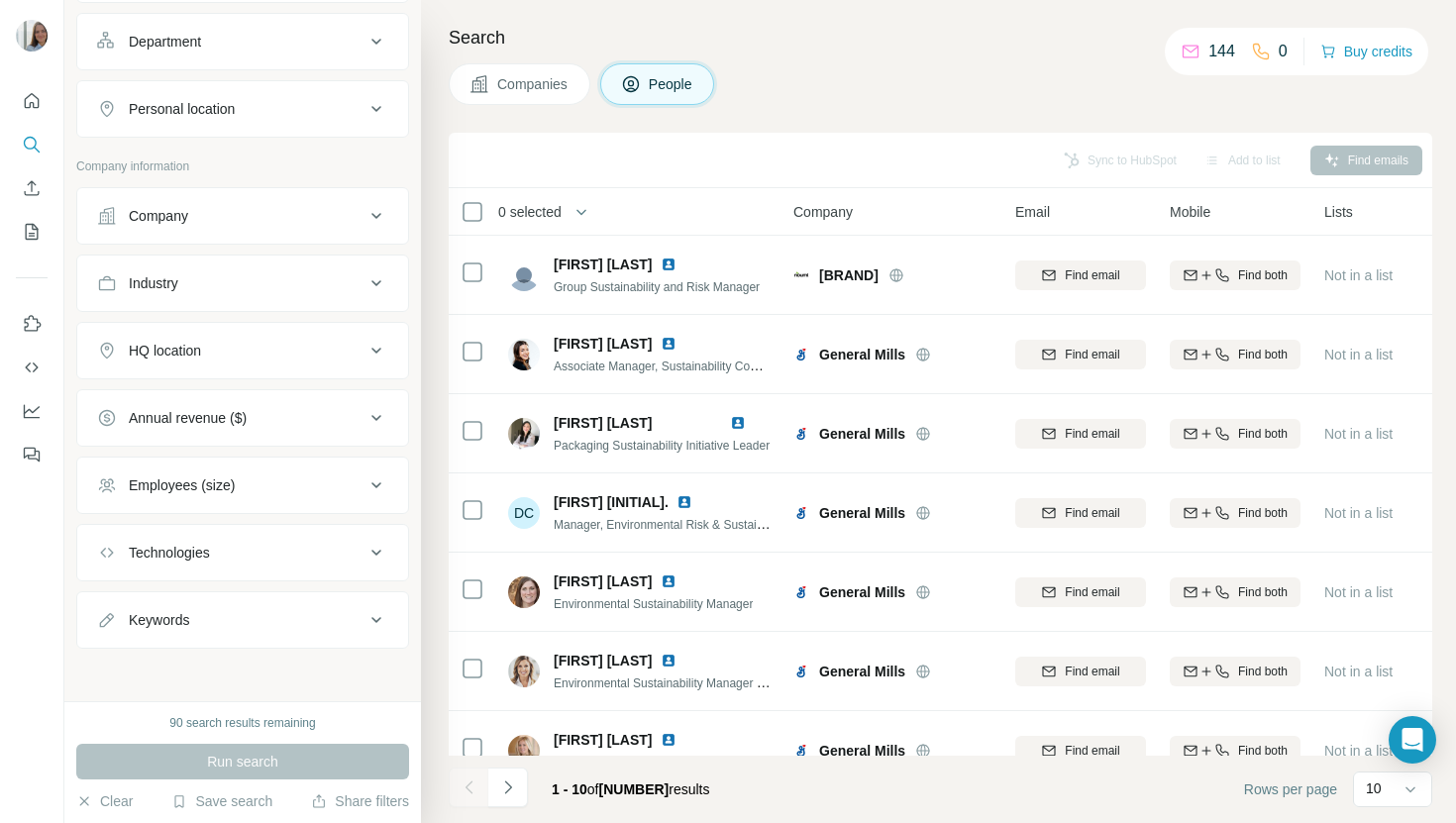 scroll, scrollTop: 645, scrollLeft: 0, axis: vertical 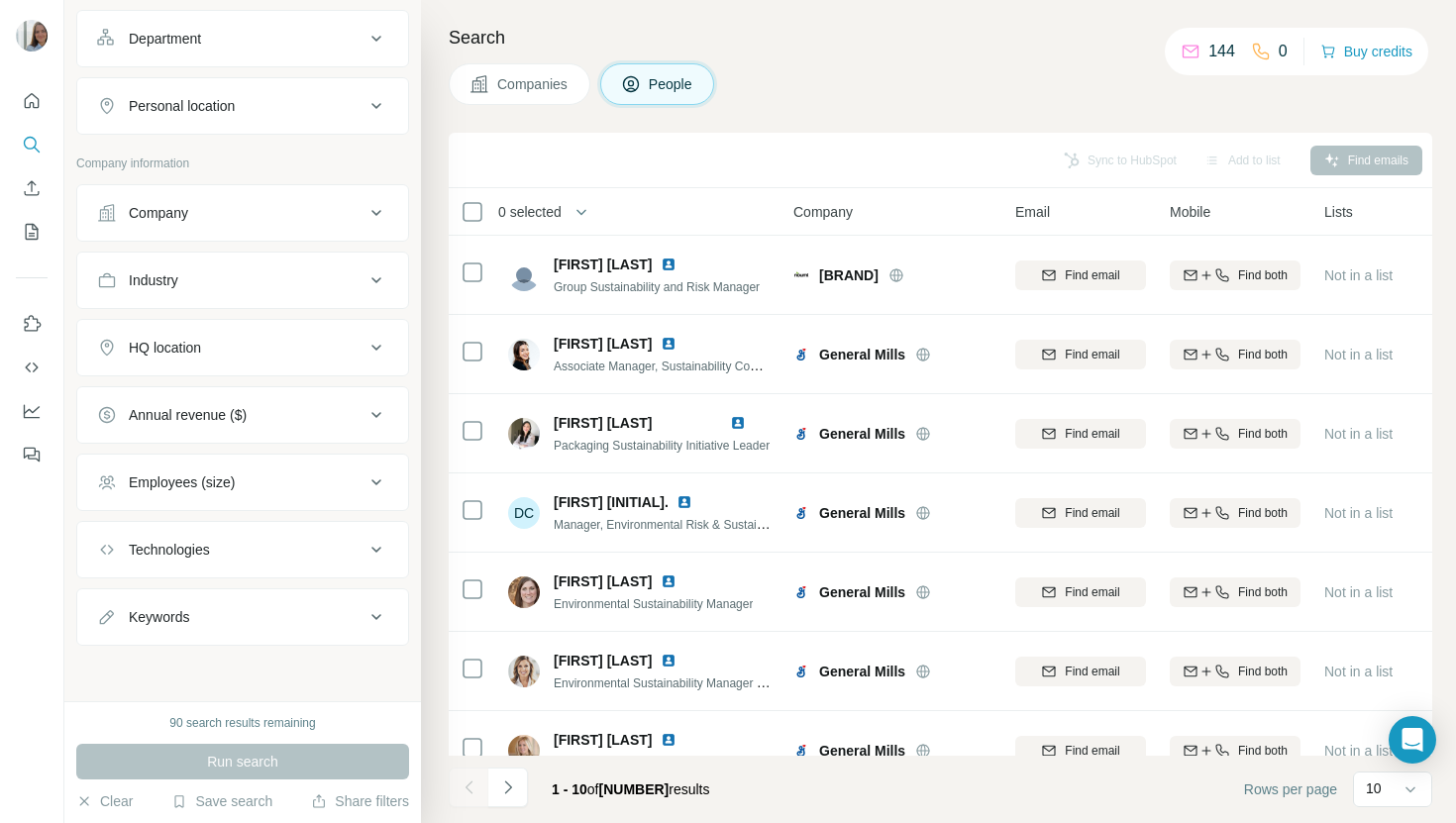 click 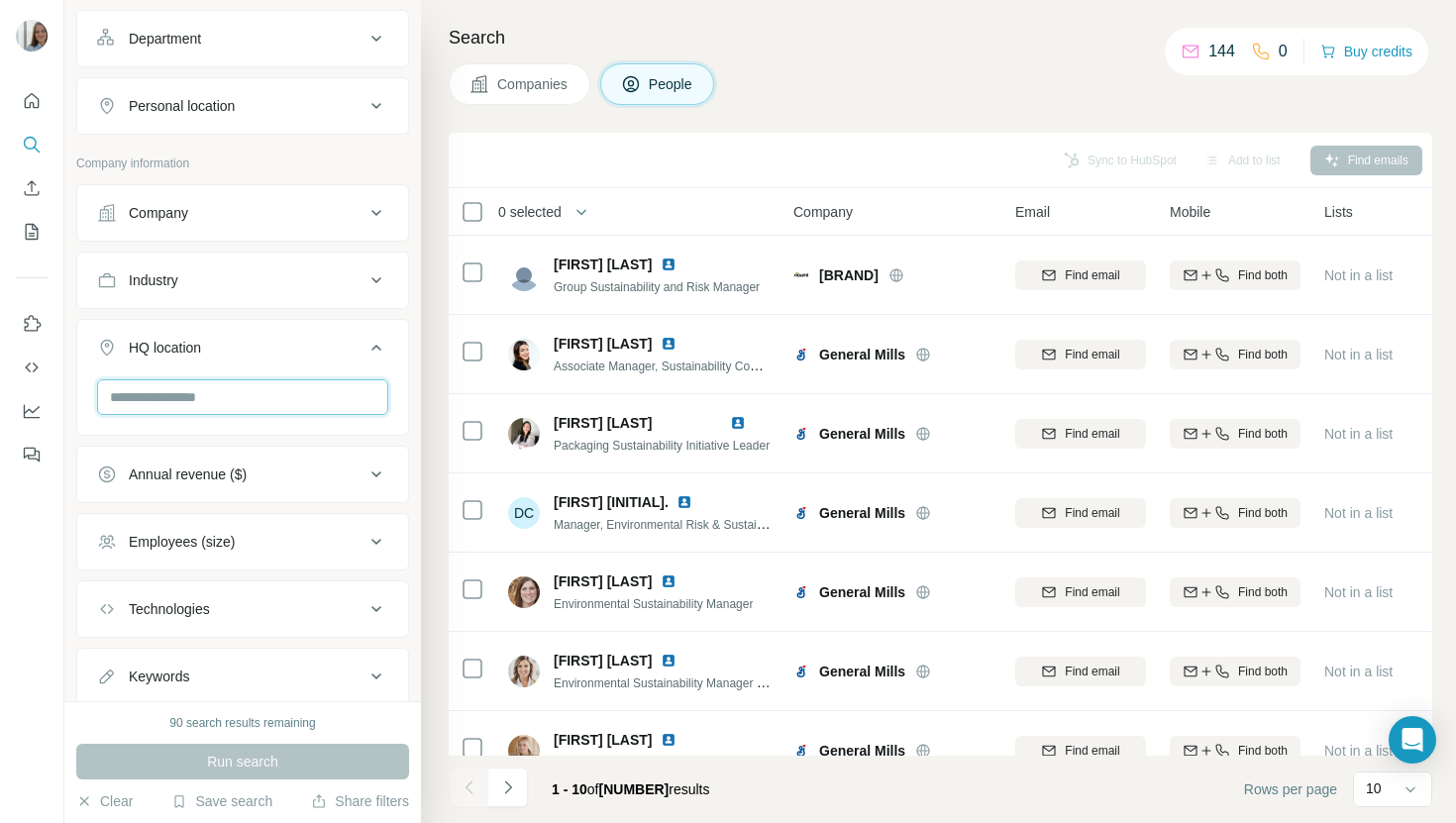 click at bounding box center [243, 397] 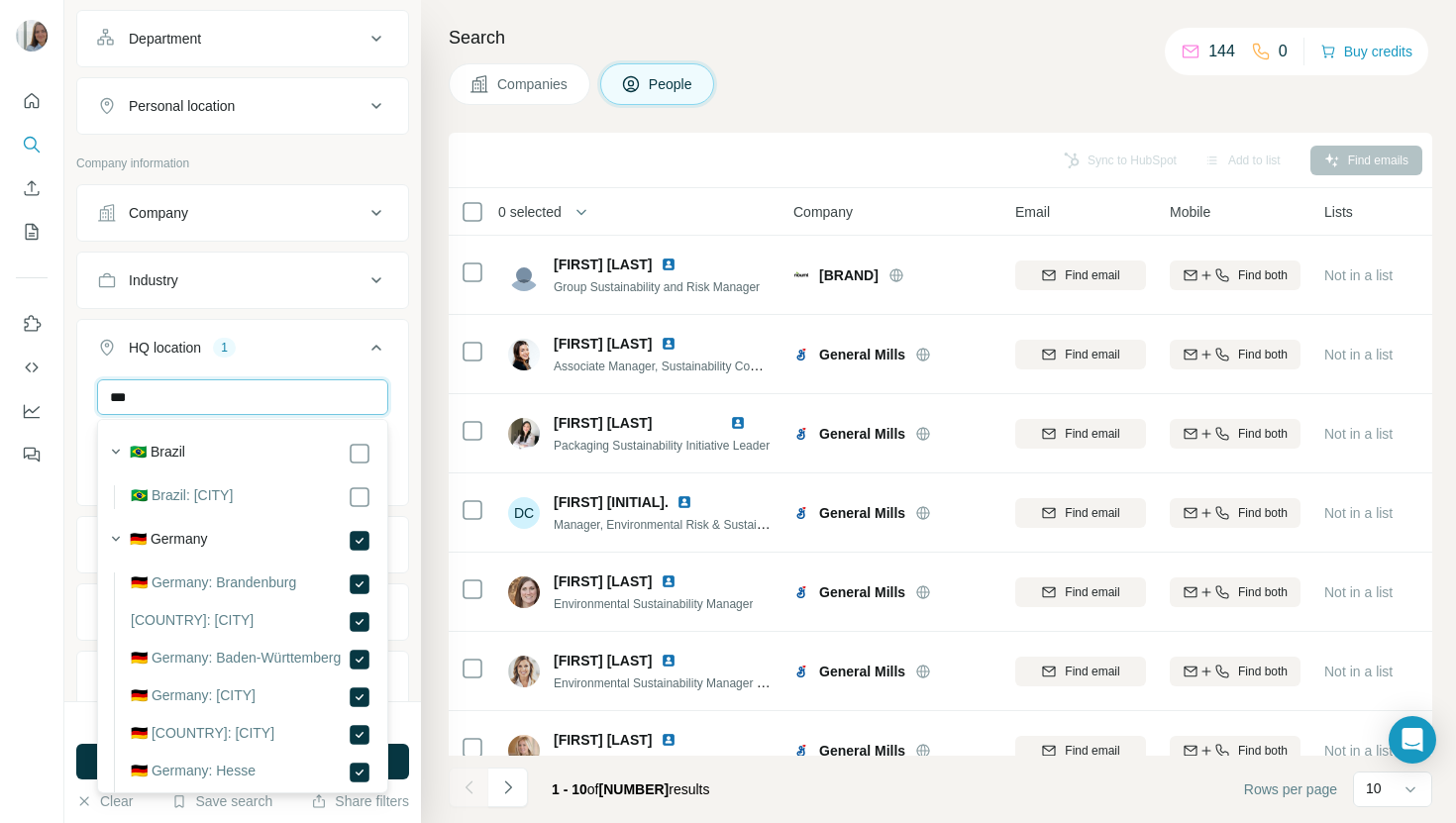click on "***" at bounding box center (243, 397) 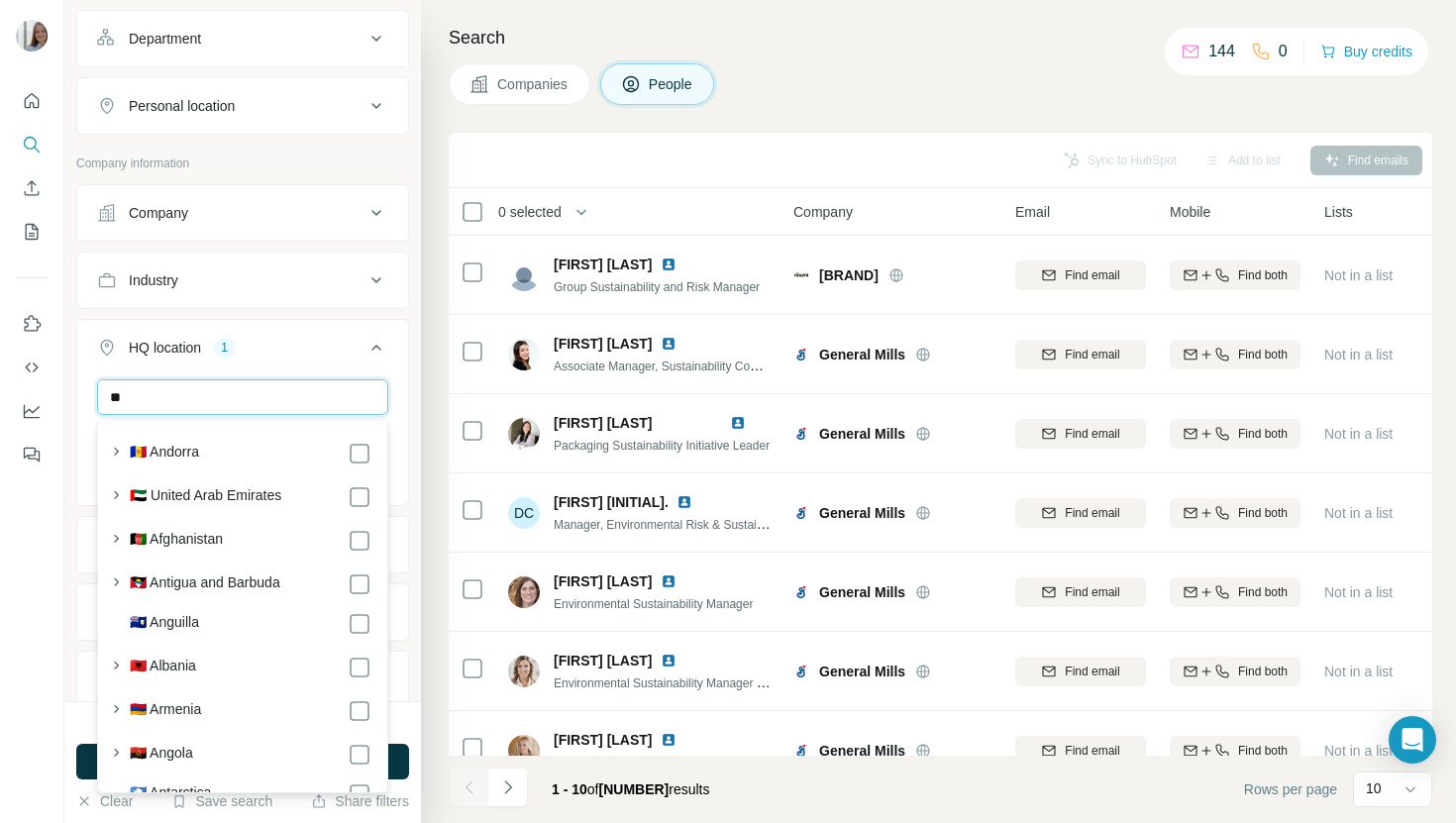 type on "*" 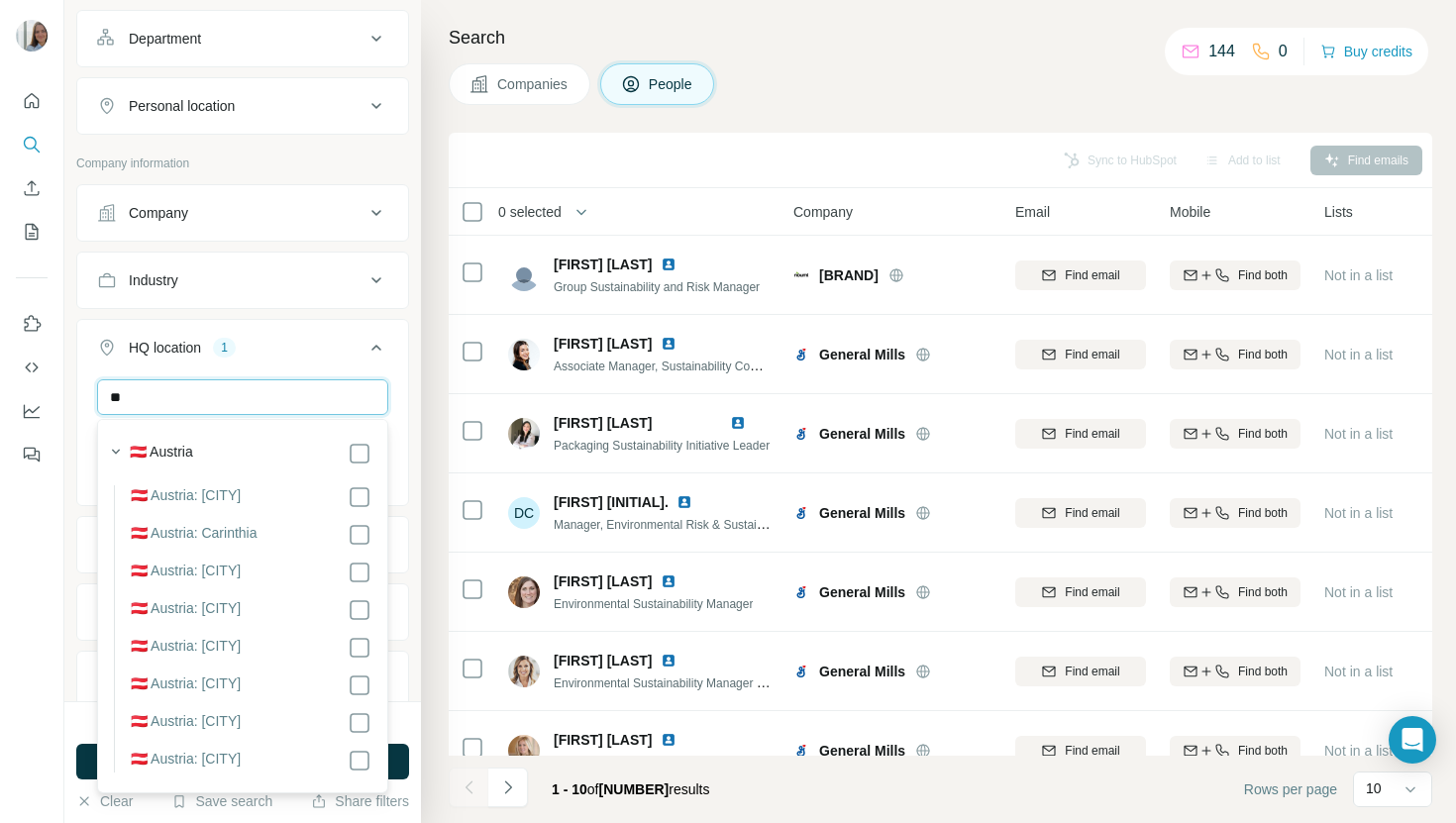 type on "*" 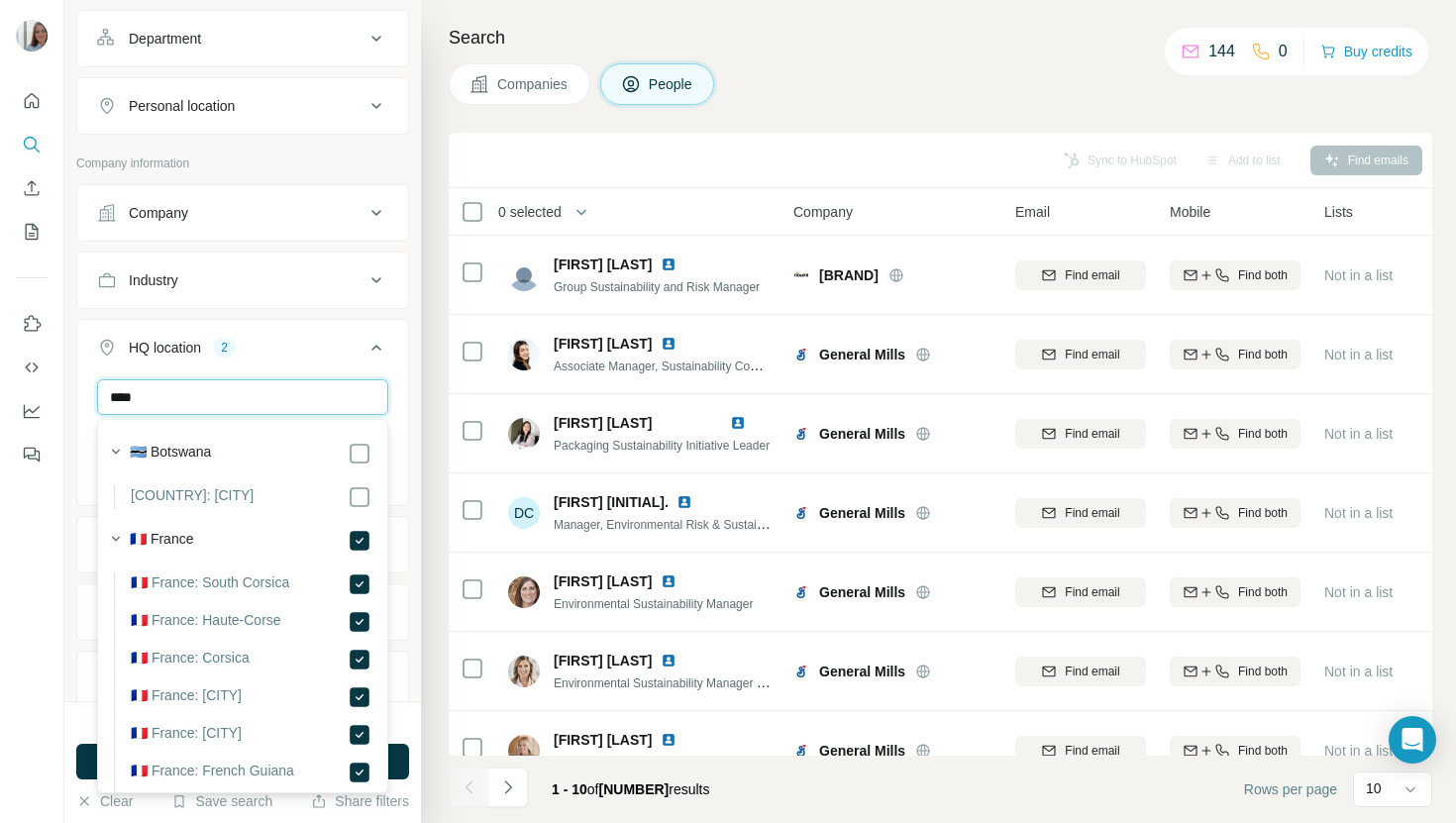 click on "****" at bounding box center (243, 397) 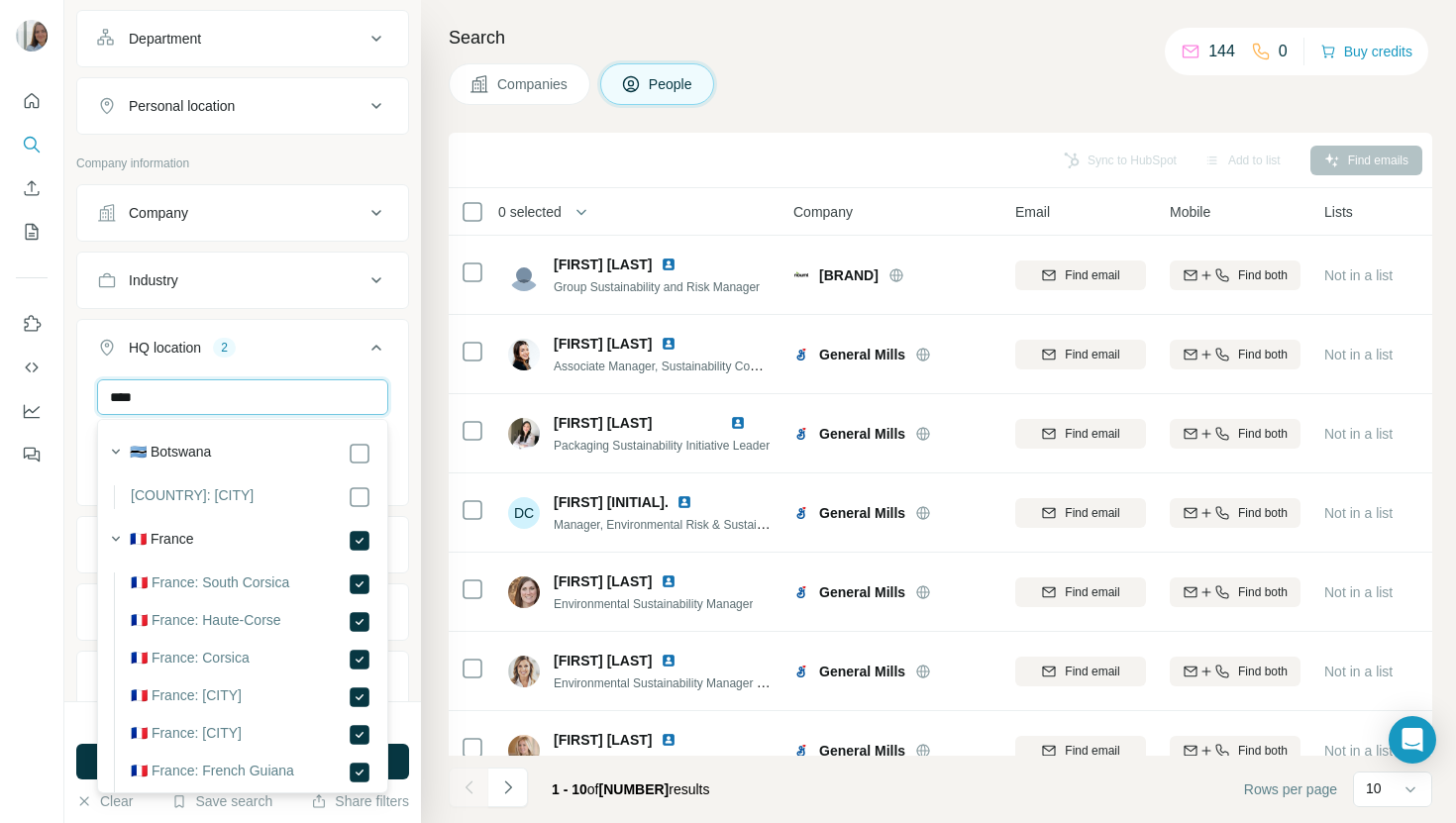 click on "****" at bounding box center (243, 397) 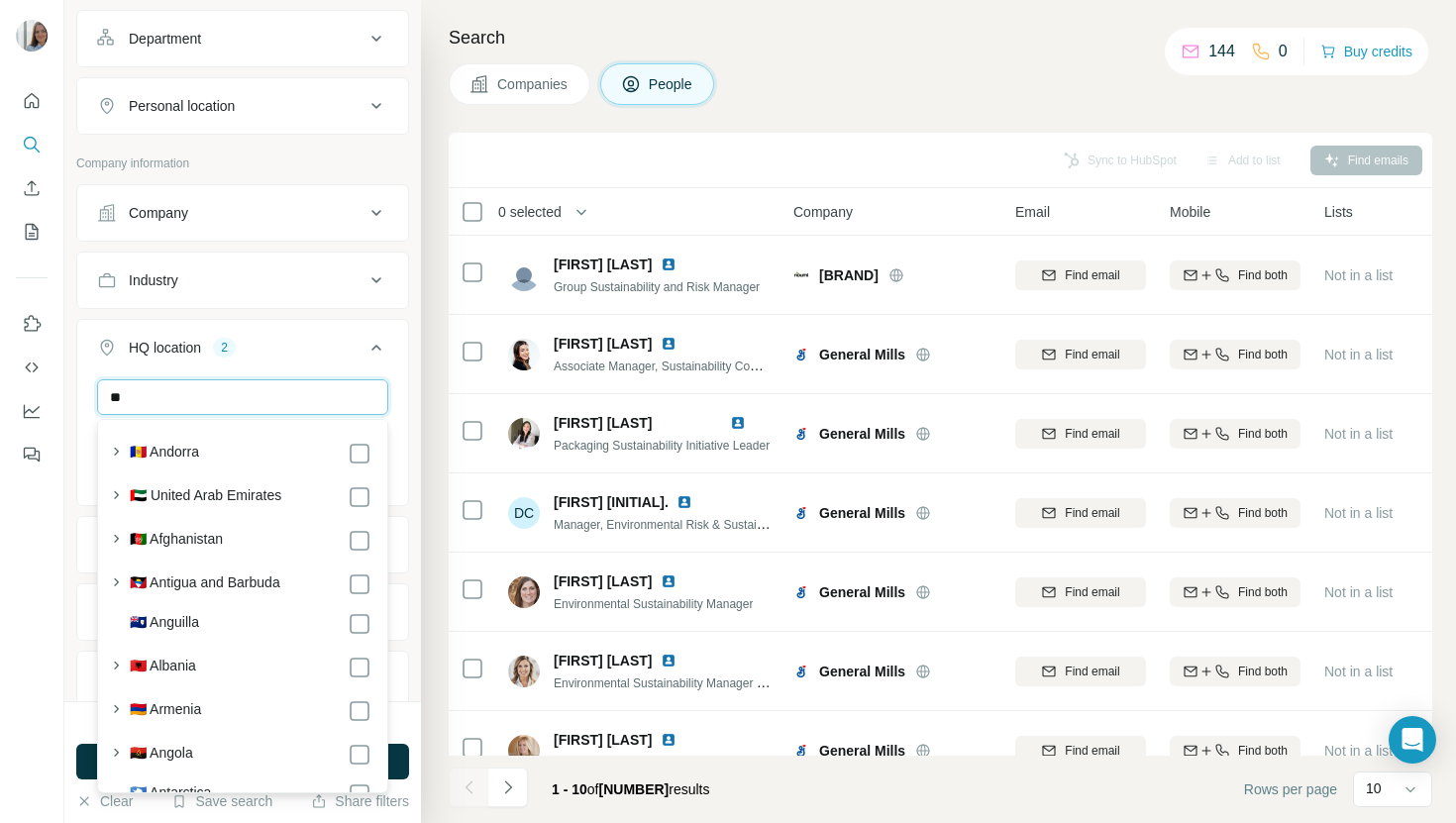 type on "*" 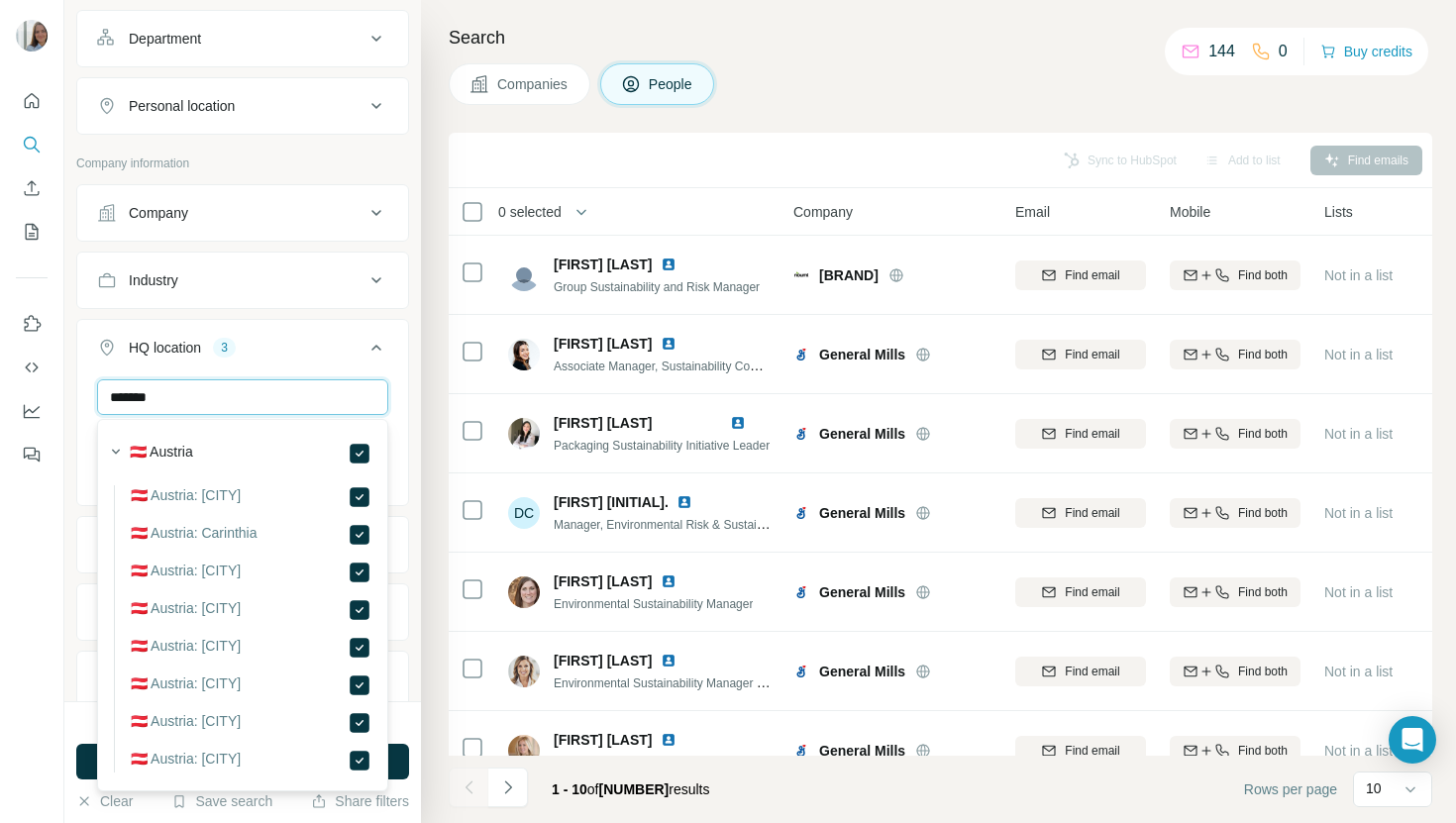 click on "*******" at bounding box center [243, 397] 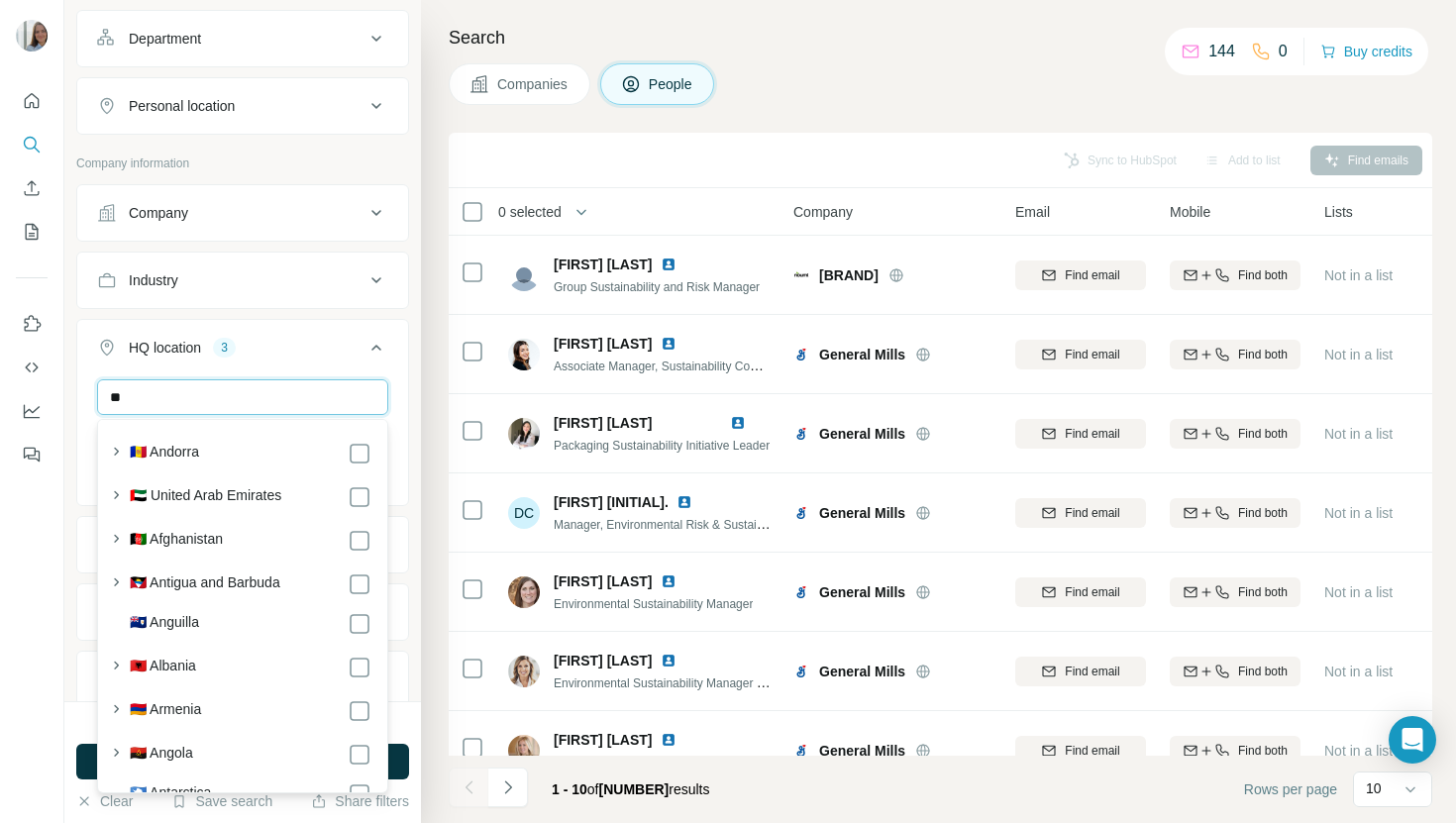 type on "*" 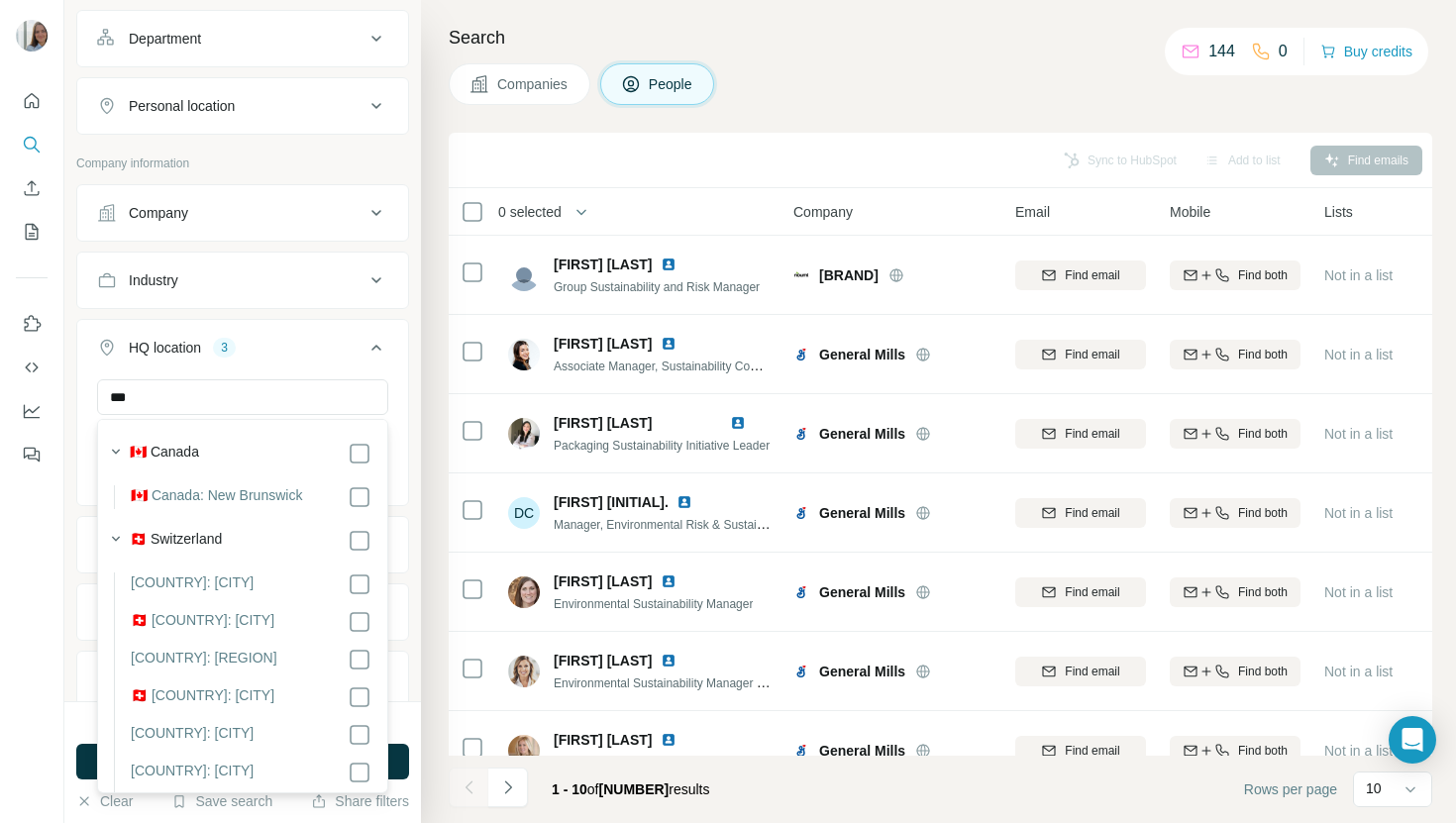 click on "[COUNTRY] [COUNTRY]: [REGION] [COUNTRY] [COUNTRY]: [CITY] [COUNTRY]: [REGION] [COUNTRY]: [REGION] [COUNTRY]: [CITY] [COUNTRY]: [CITY] [COUNTRY]: [REGION] [COUNTRY]: [CITY] [COUNTRY]: [REGION] [COUNTRY]: [CITY] [COUNTRY]: [CITY] [COUNTRY]: [REGION] [COUNTRY]: [CITY] [COUNTRY]: [CITY] [COUNTRY]: [CITY] [COUNTRY]: [REGION] [COUNTRY]: [CITY] [COUNTRY]: [REGION] [COUNTRY]: [CITY] [COUNTRY]: [CITY] [COUNTRY] [COUNTRY]: [REGION] [COUNTRY] [COUNTRY]: [CITY] [COUNTRY]: [COUNTRY]" at bounding box center (243, 1118) 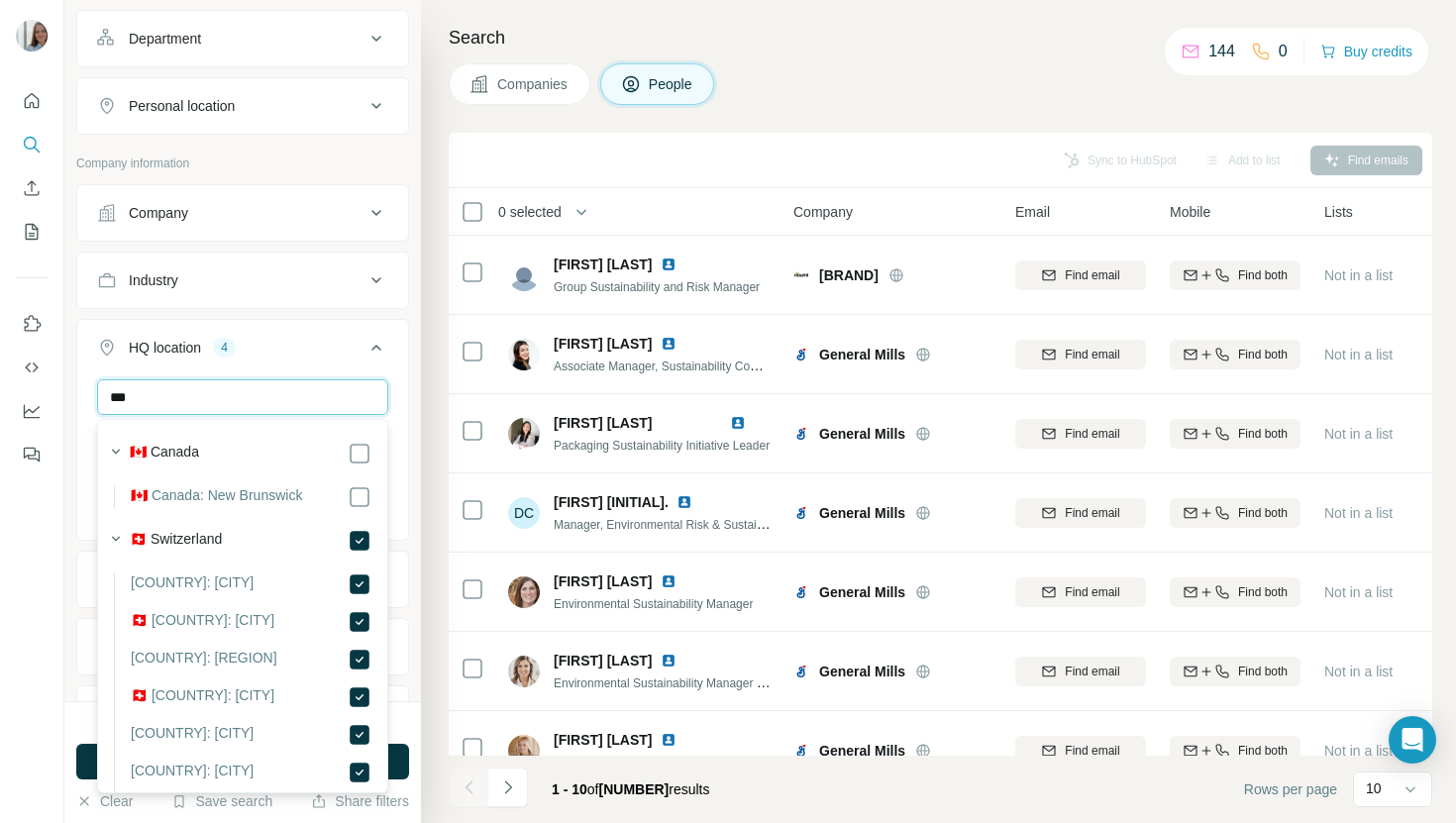 click on "***" at bounding box center (243, 397) 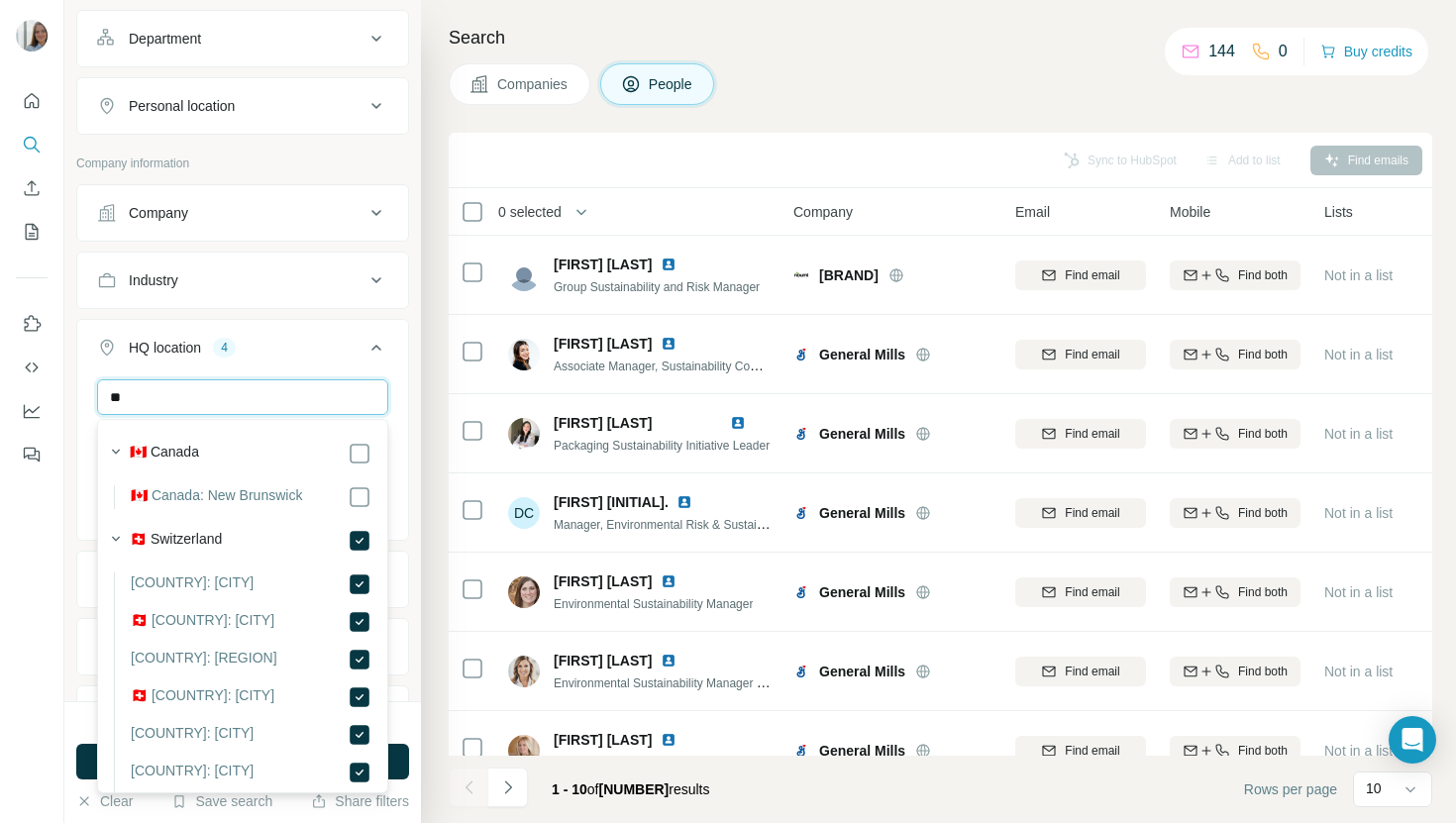 type on "*" 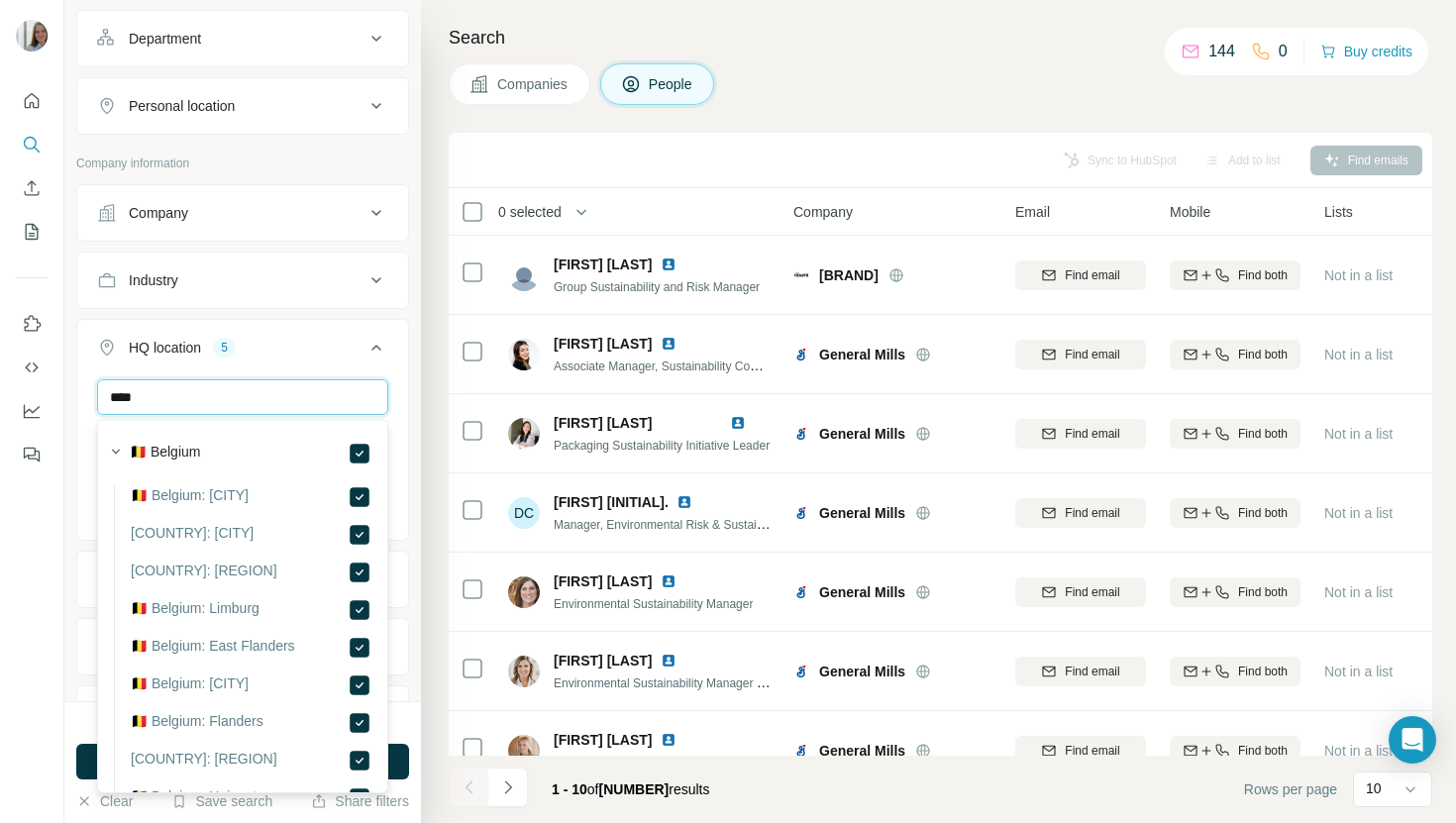 click on "****" at bounding box center [243, 397] 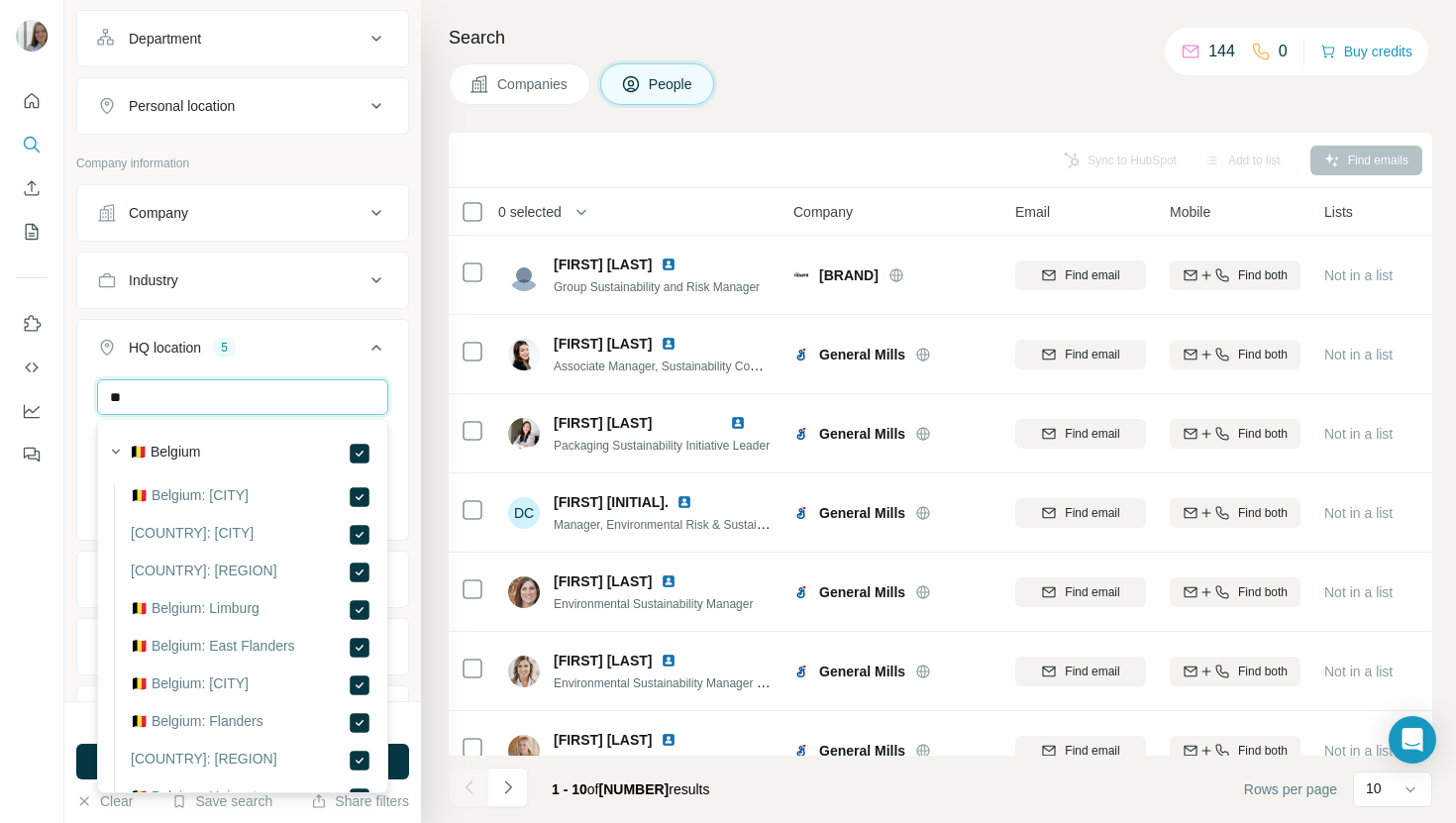 type on "*" 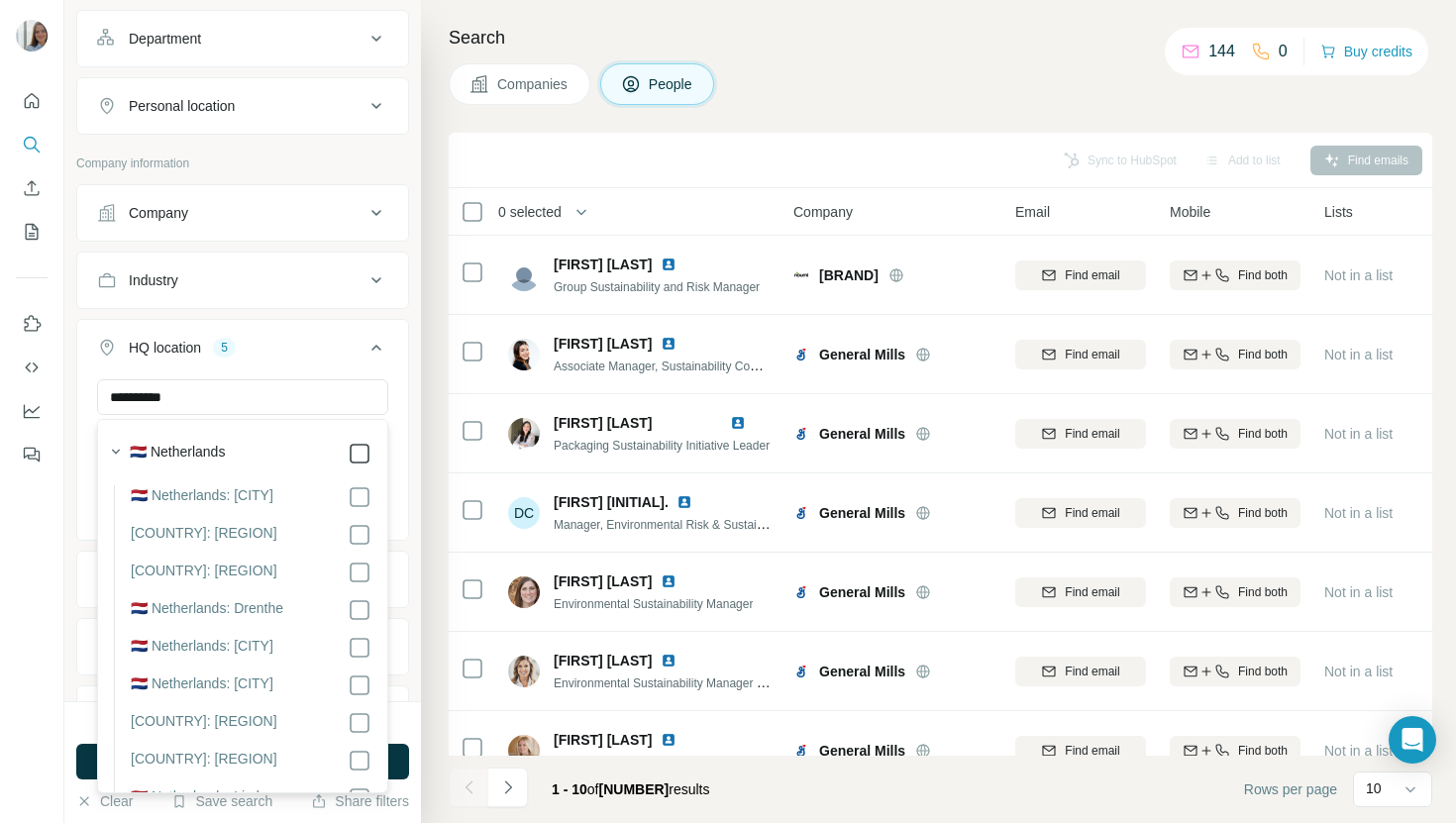 click 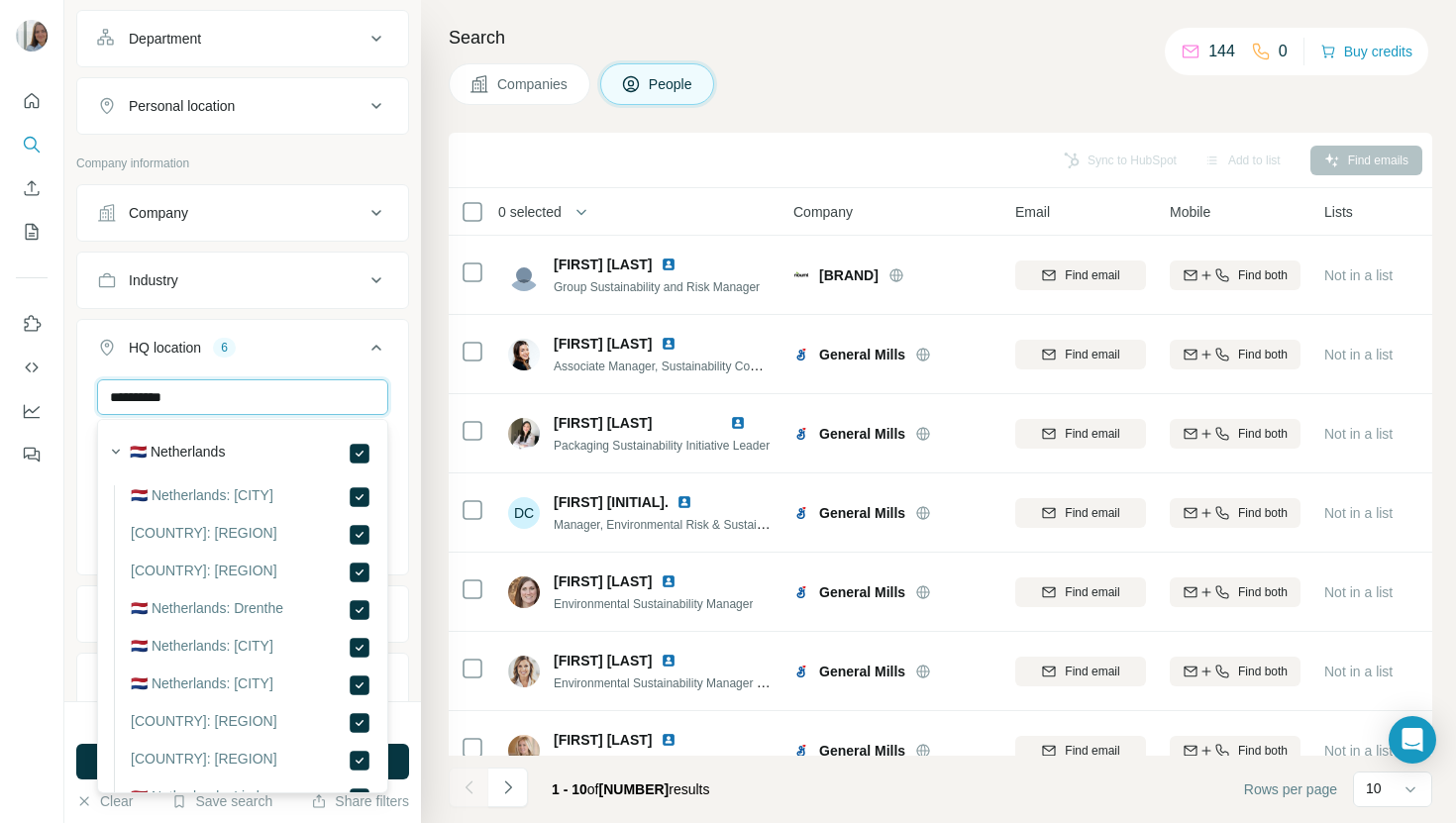 click on "**********" at bounding box center [243, 397] 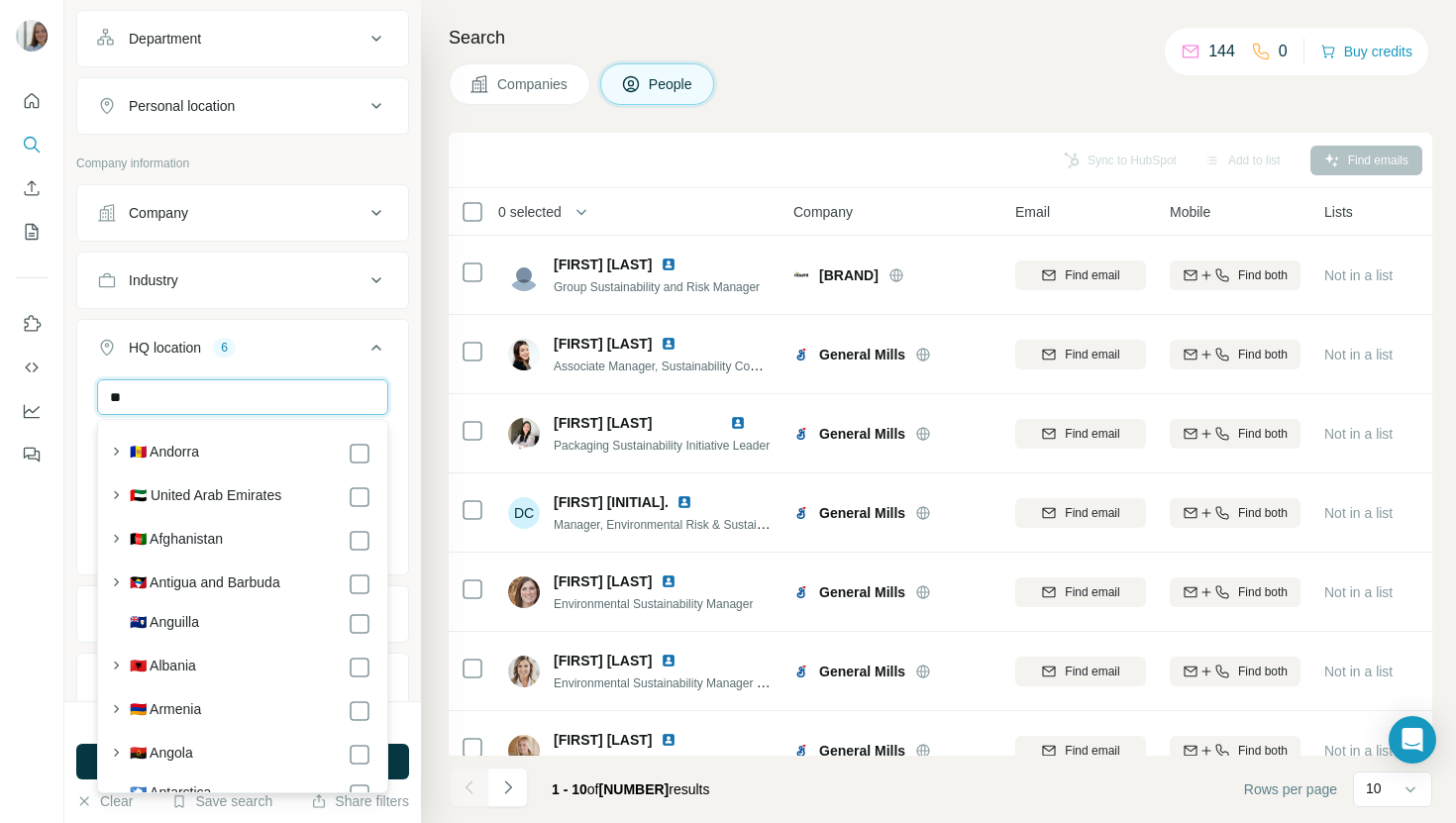 type on "*" 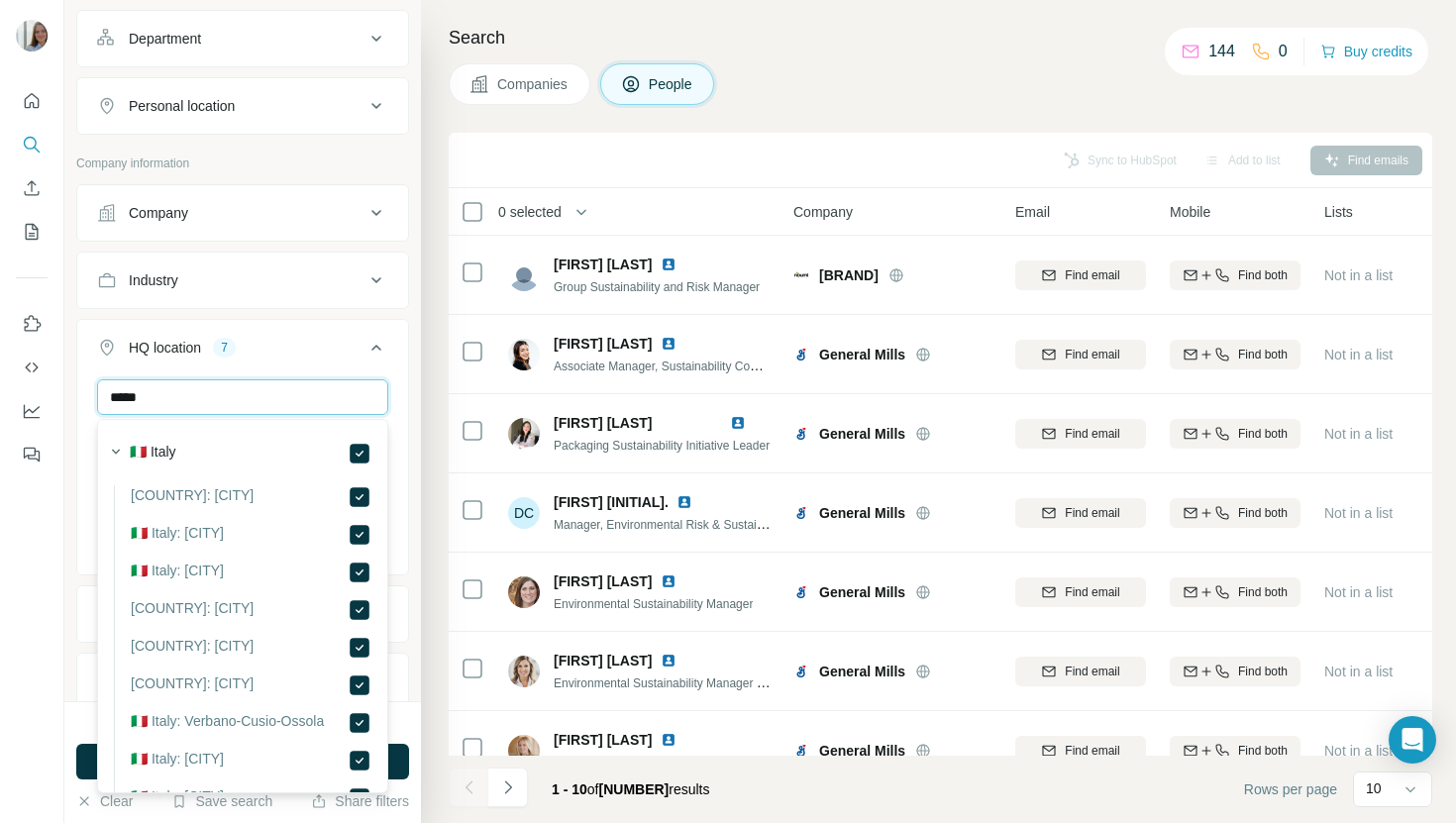 click on "*****" at bounding box center [243, 397] 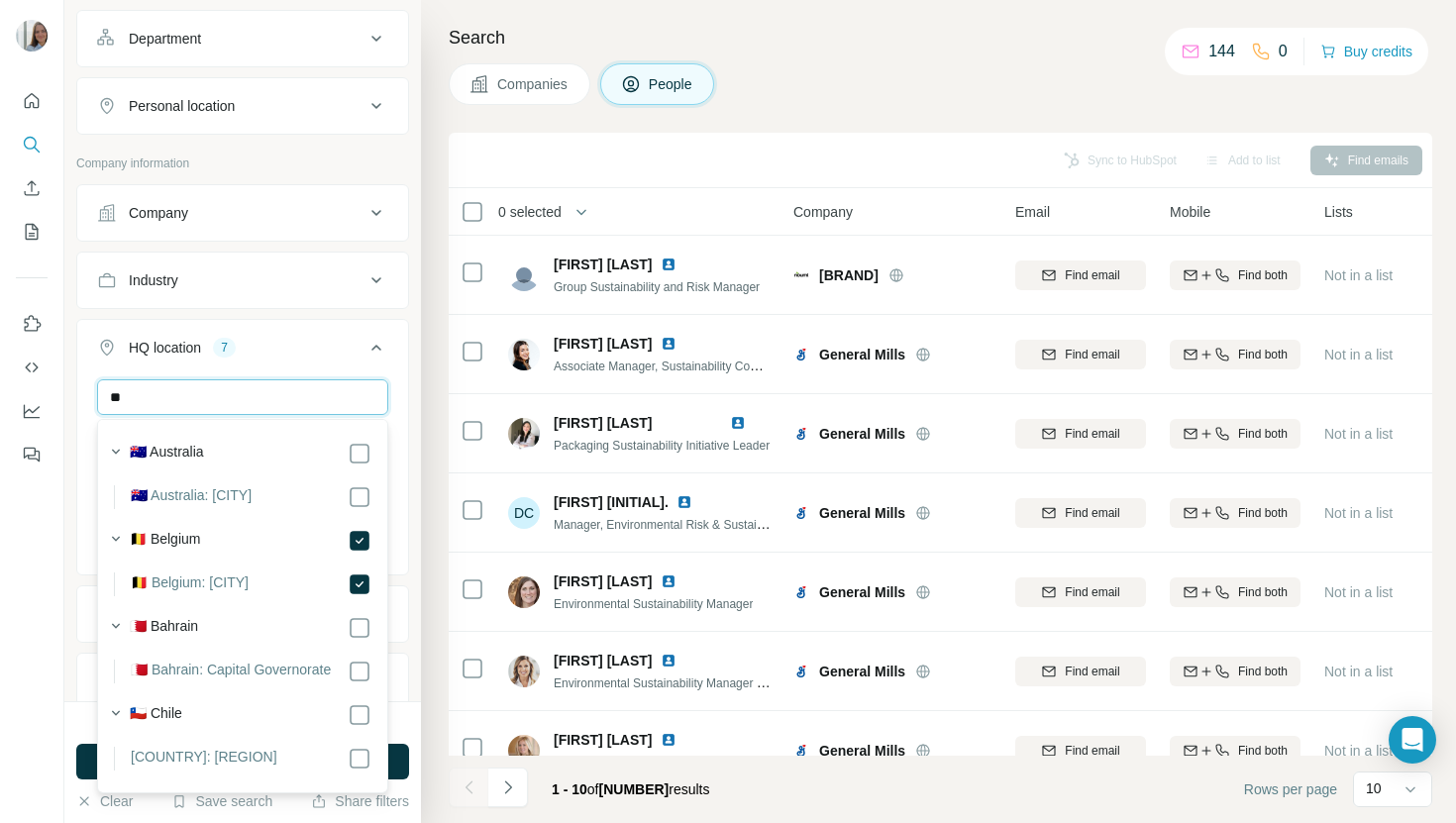 type on "*" 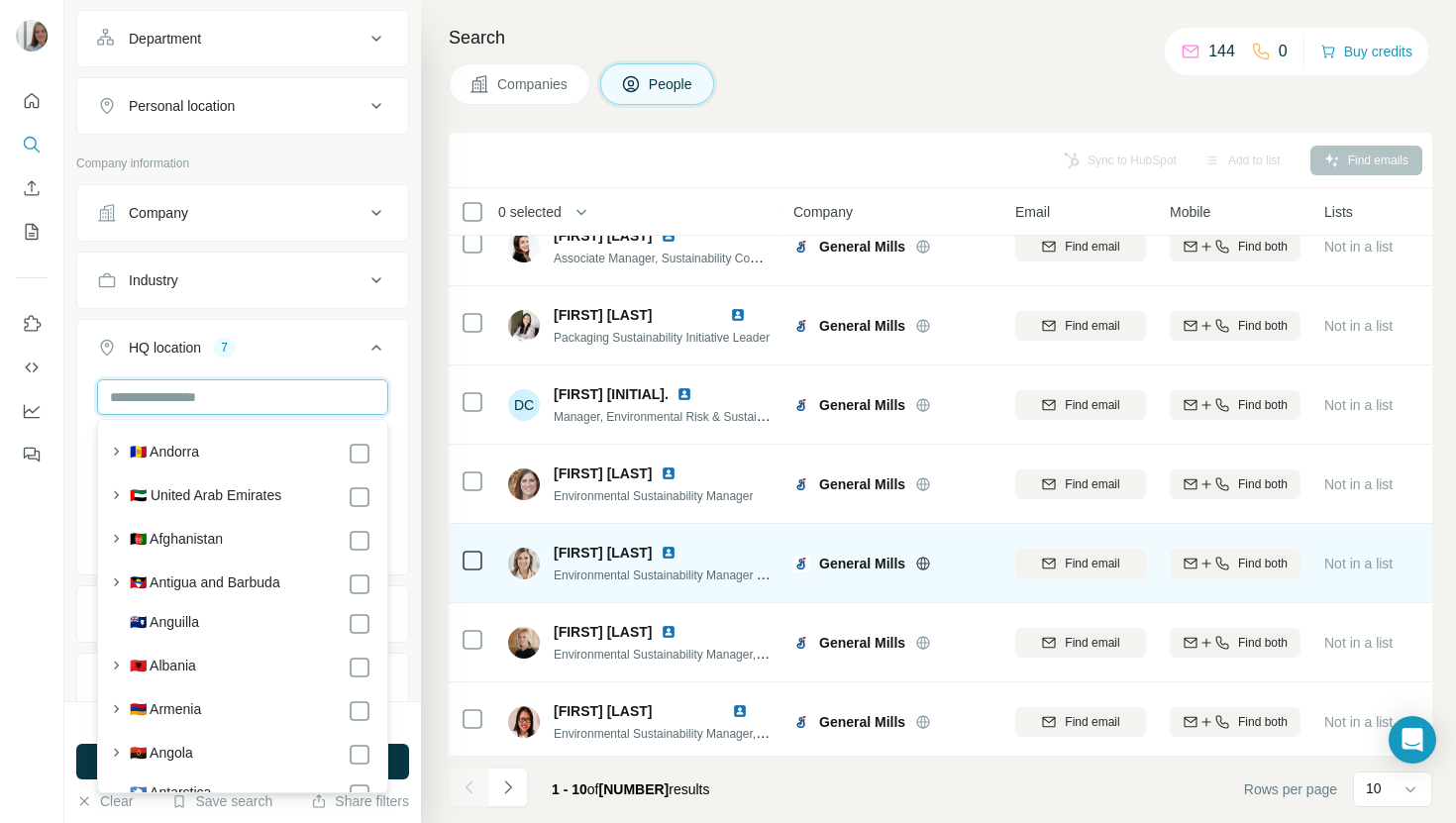 scroll, scrollTop: 272, scrollLeft: 0, axis: vertical 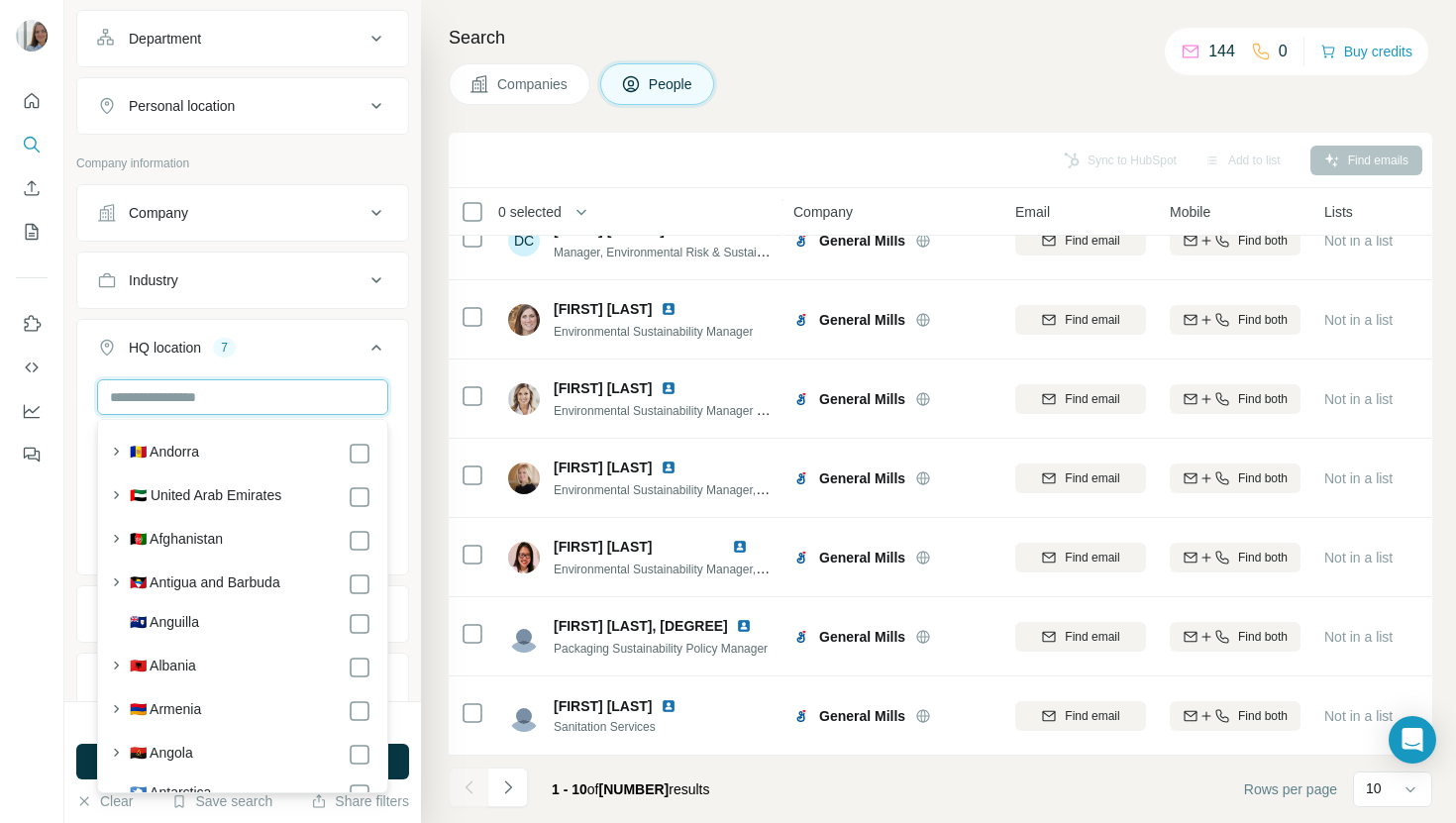 click at bounding box center (243, 397) 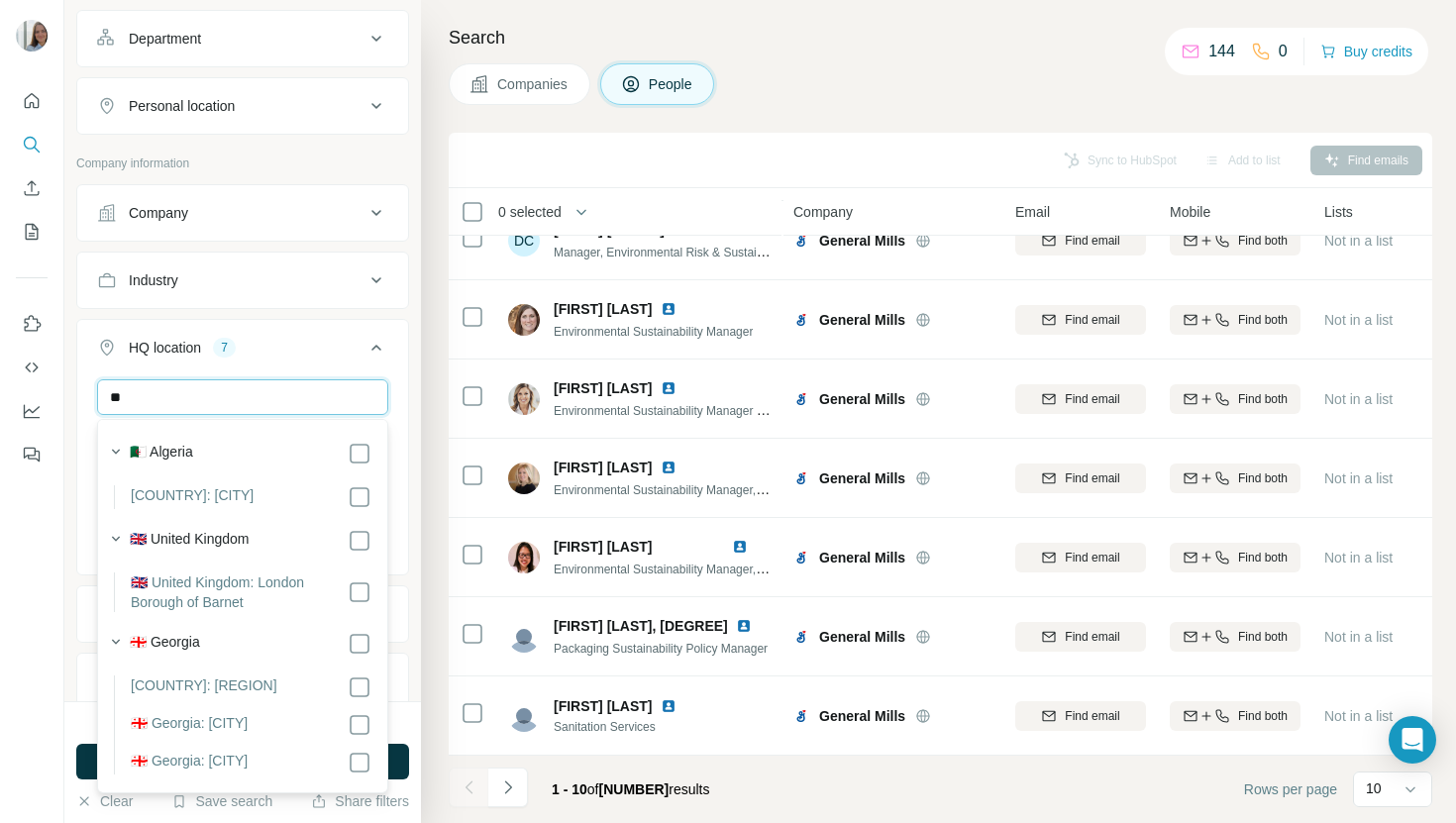 type on "*" 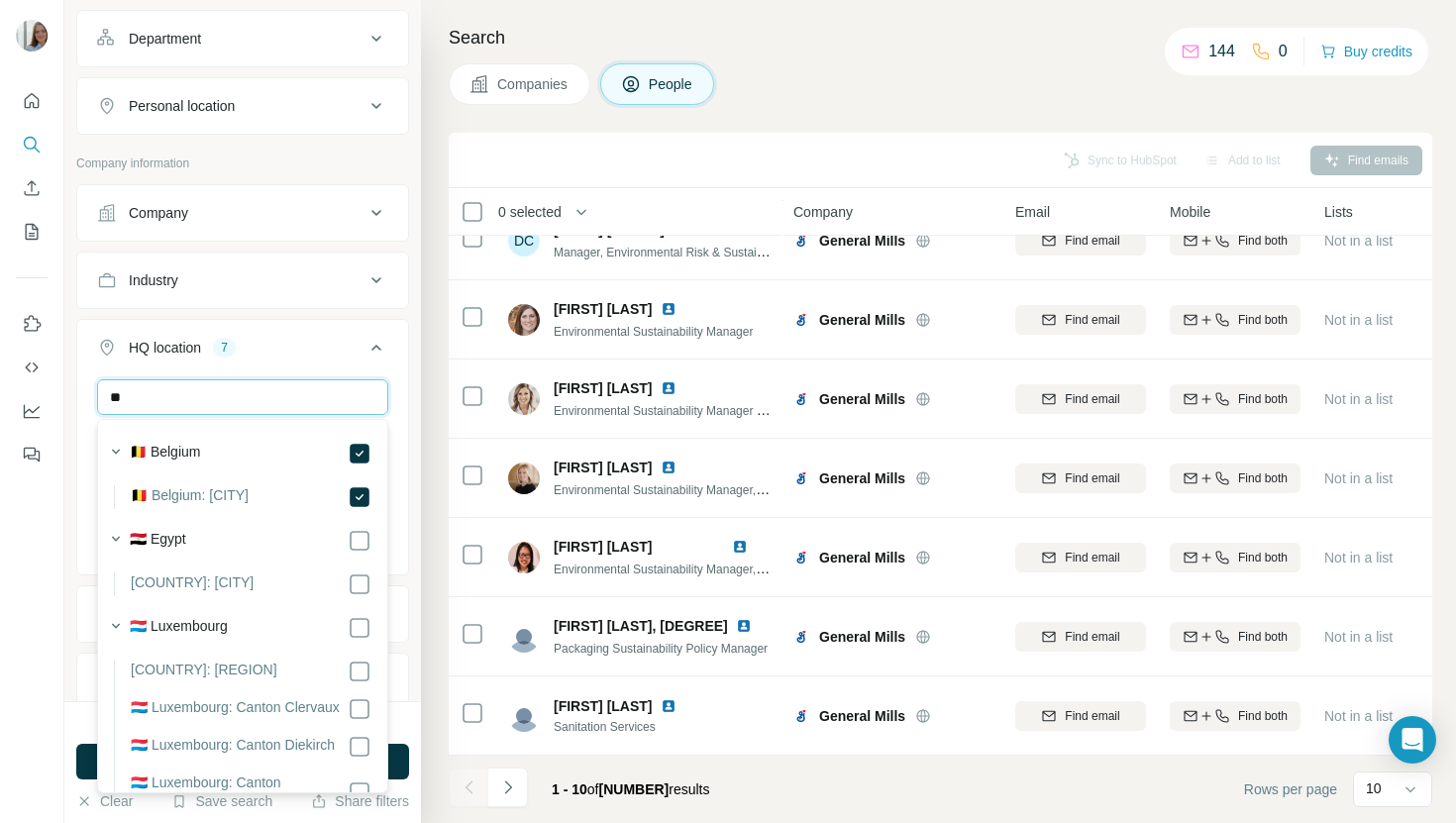 type on "*" 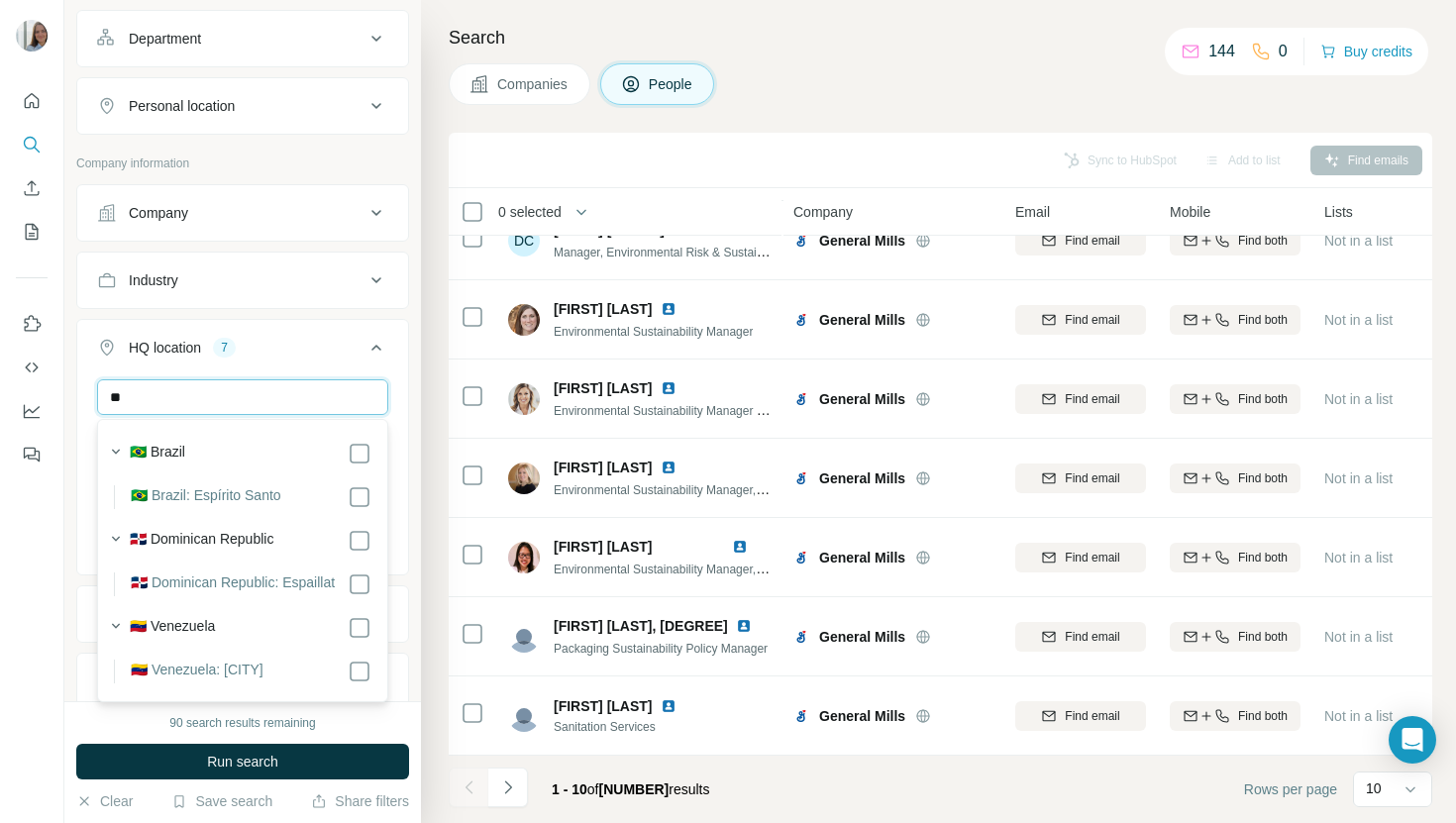 type on "*" 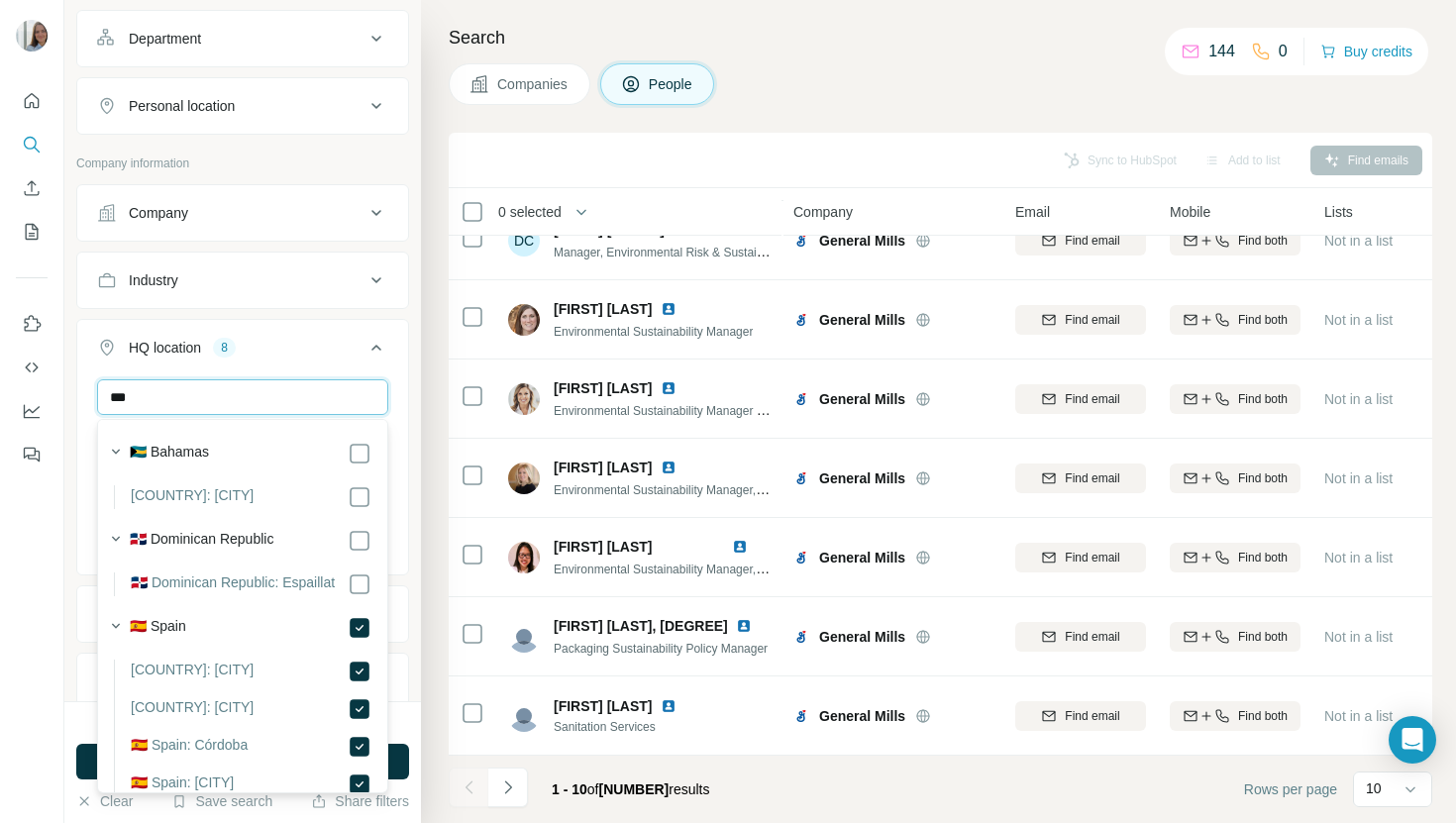 click on "***" at bounding box center (243, 397) 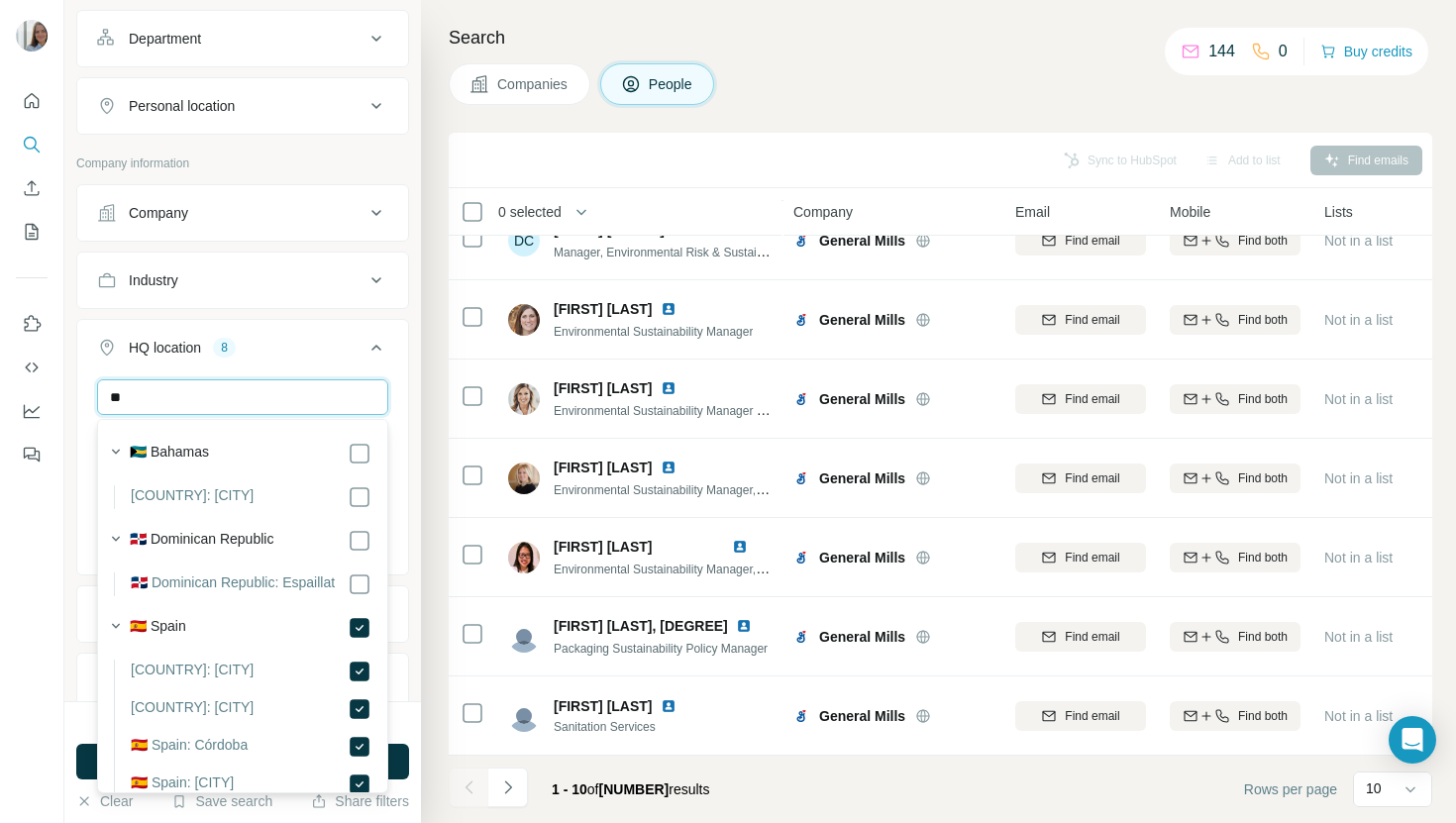 type on "*" 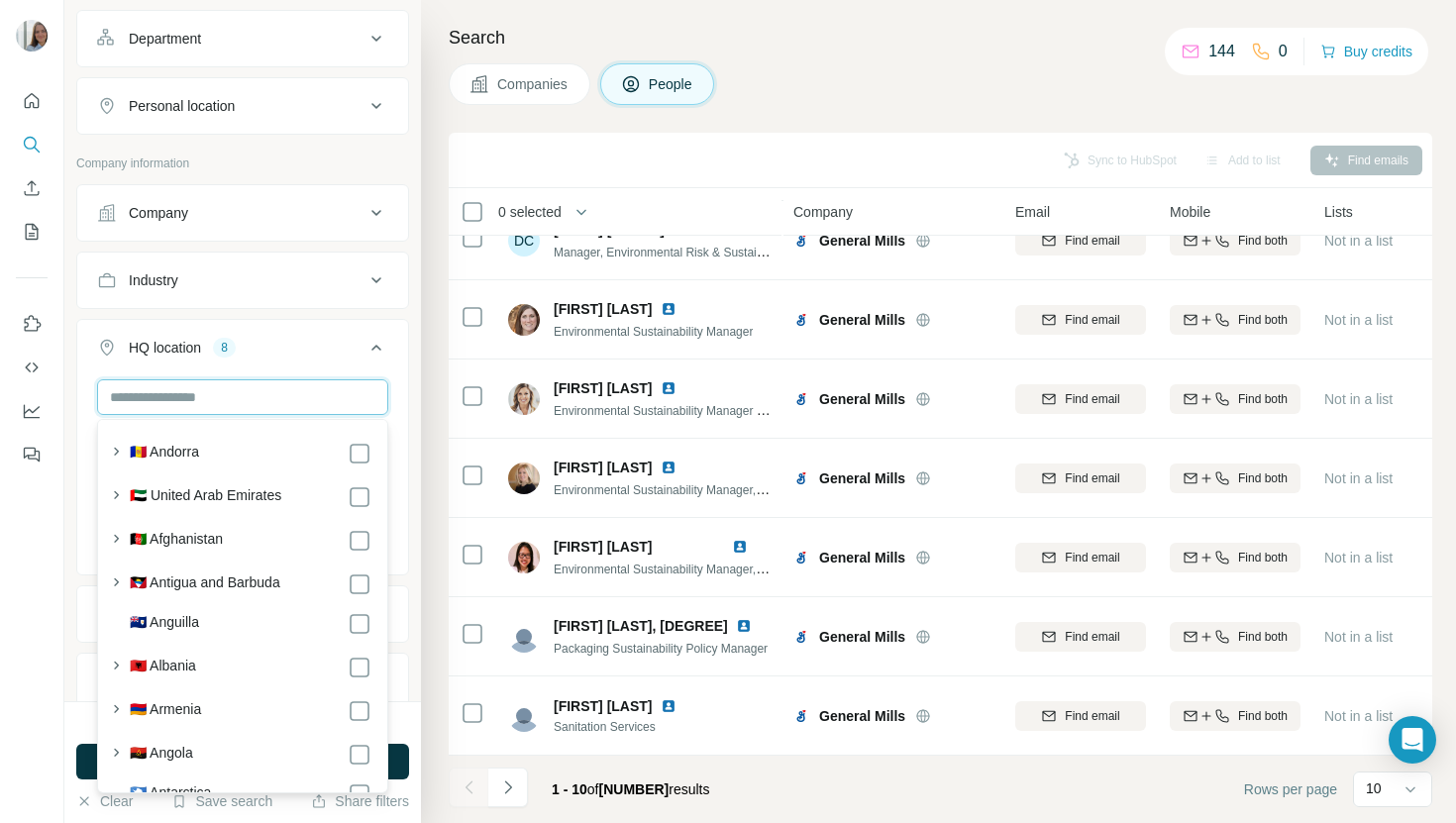 type 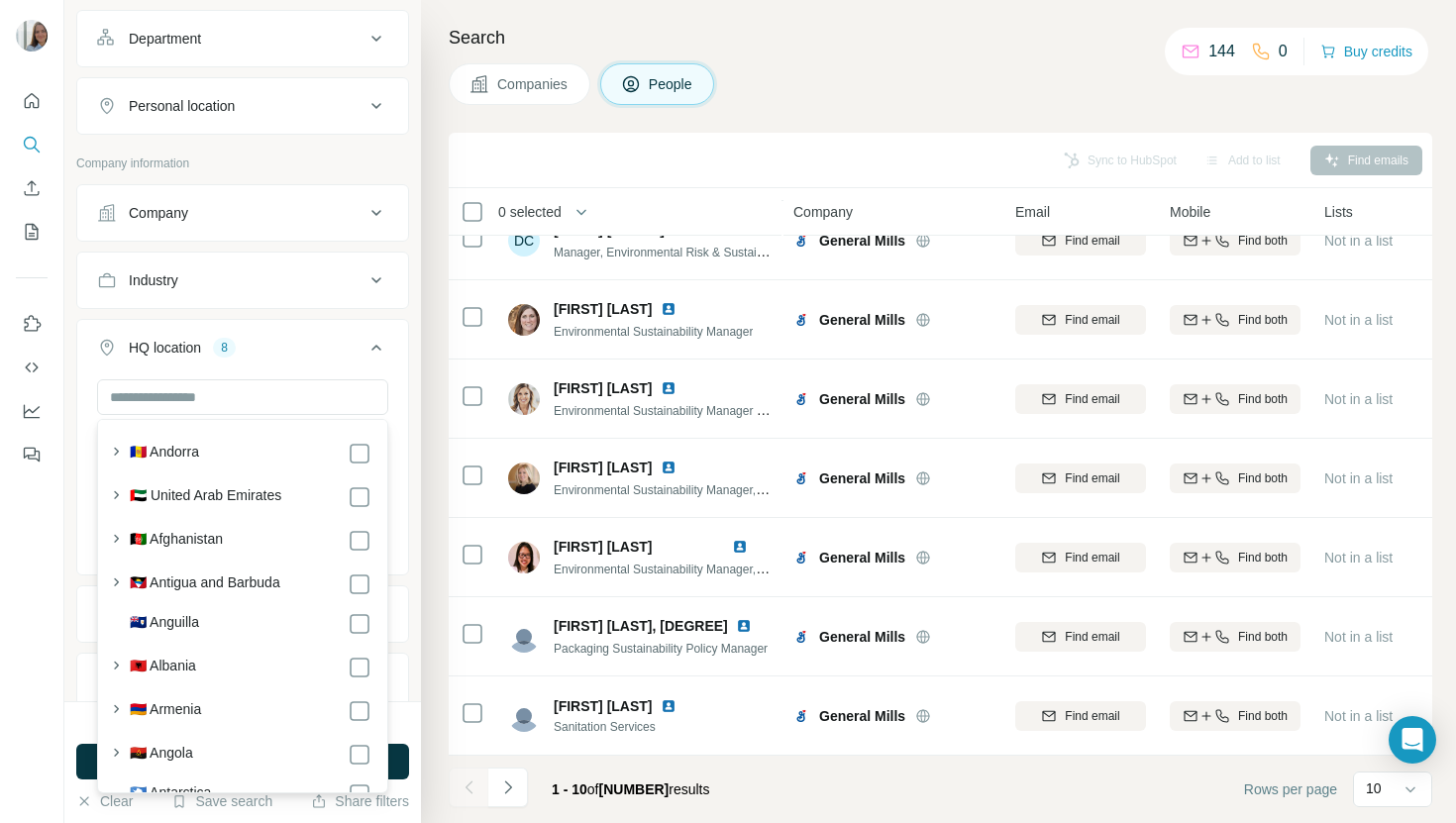 click on "New search Hide Company lookalikes 1 Find companies similar to one you've successfully dealt with before. Simply enter their name or website. You can add more companies to fine-tune your search results. Mars Personal information Job title 1 sustainability Clear all Seniority Department Personal location Company information Company Industry HQ location 8 [COUNTRY] France Austria Switzerland Belgium Netherlands Italy Spain Clear all Annual revenue ($) Employees (size) Technologies Keywords" at bounding box center [243, 351] 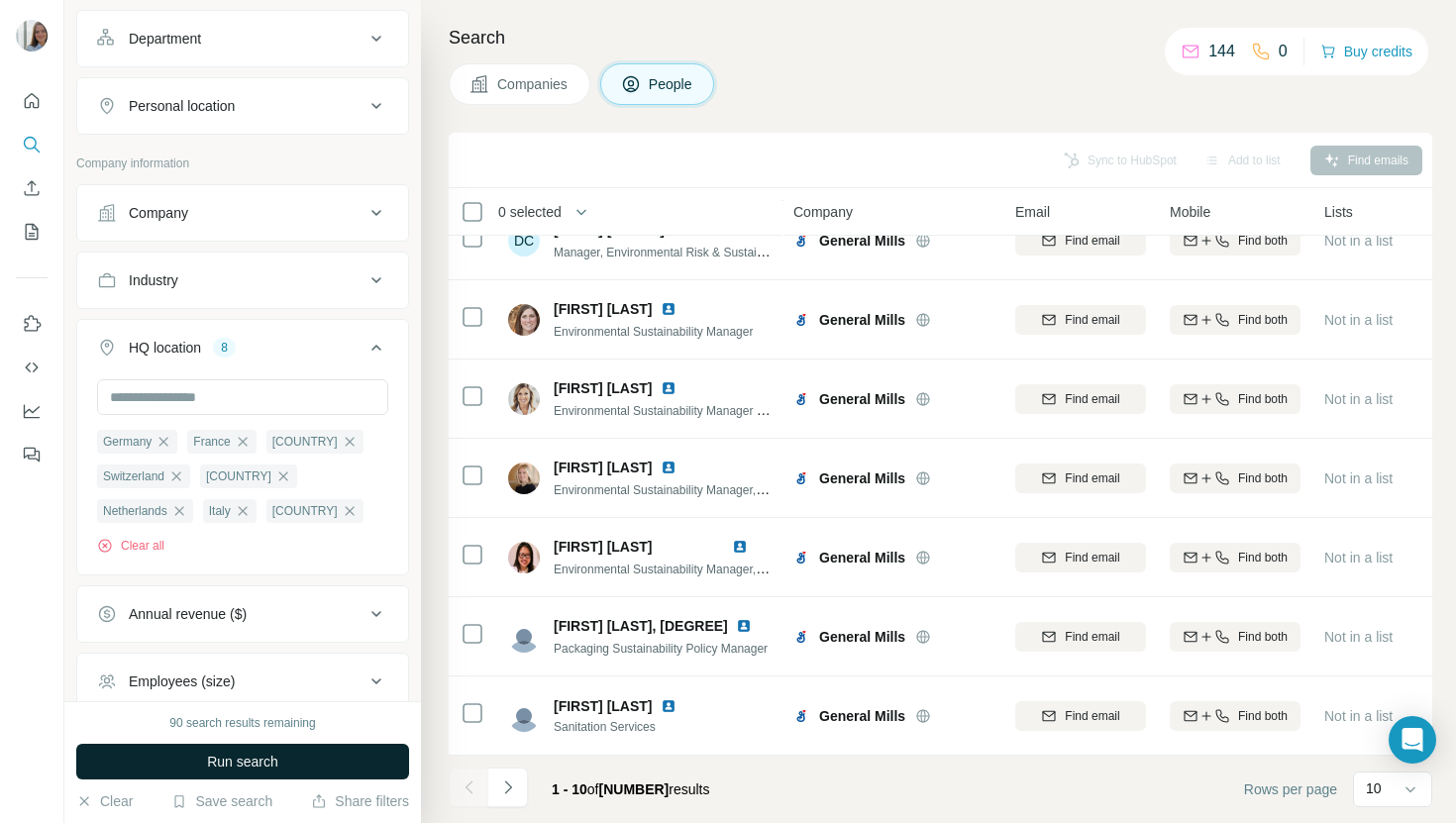 click on "Run search" at bounding box center (243, 762) 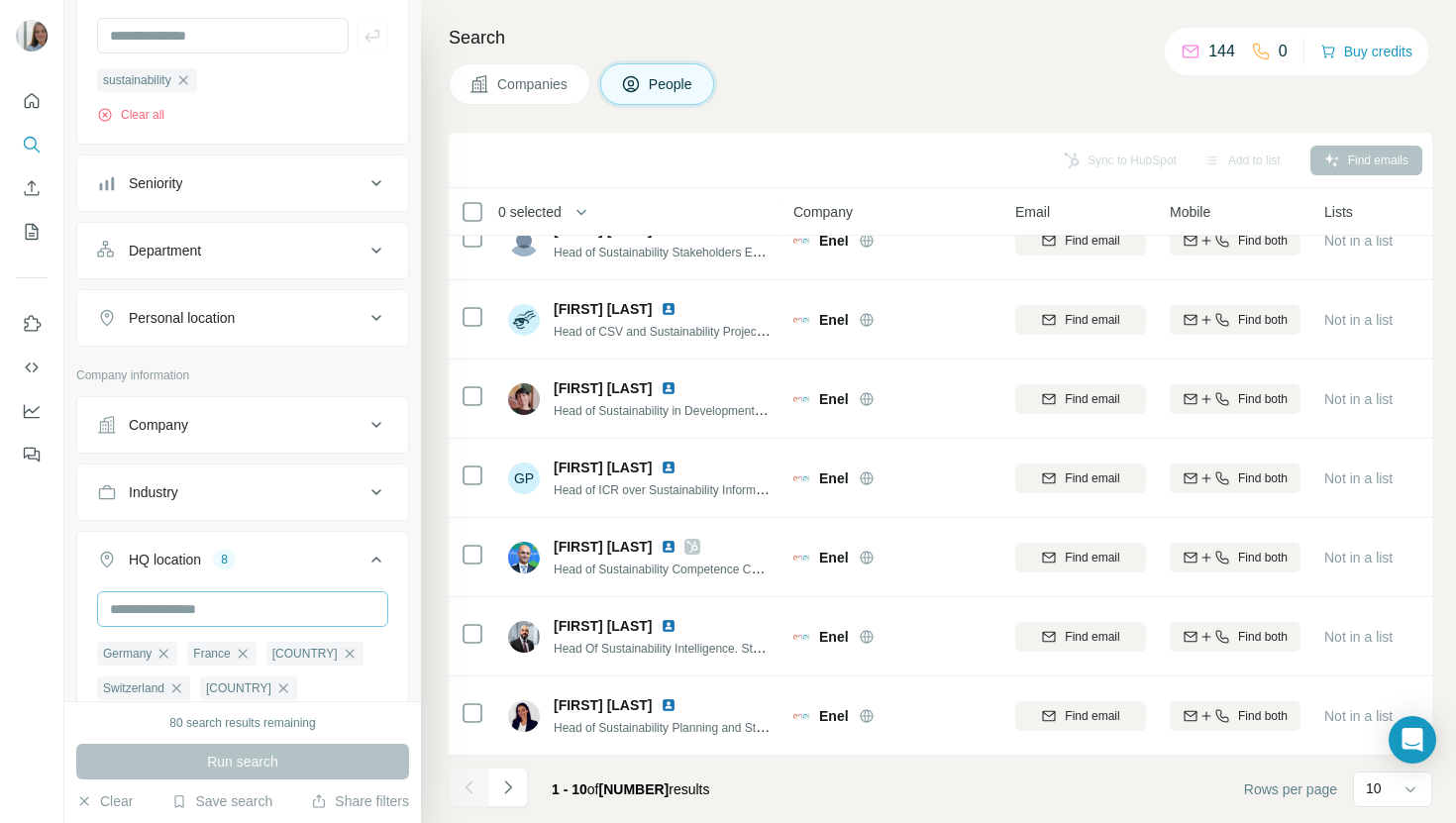 scroll, scrollTop: 0, scrollLeft: 0, axis: both 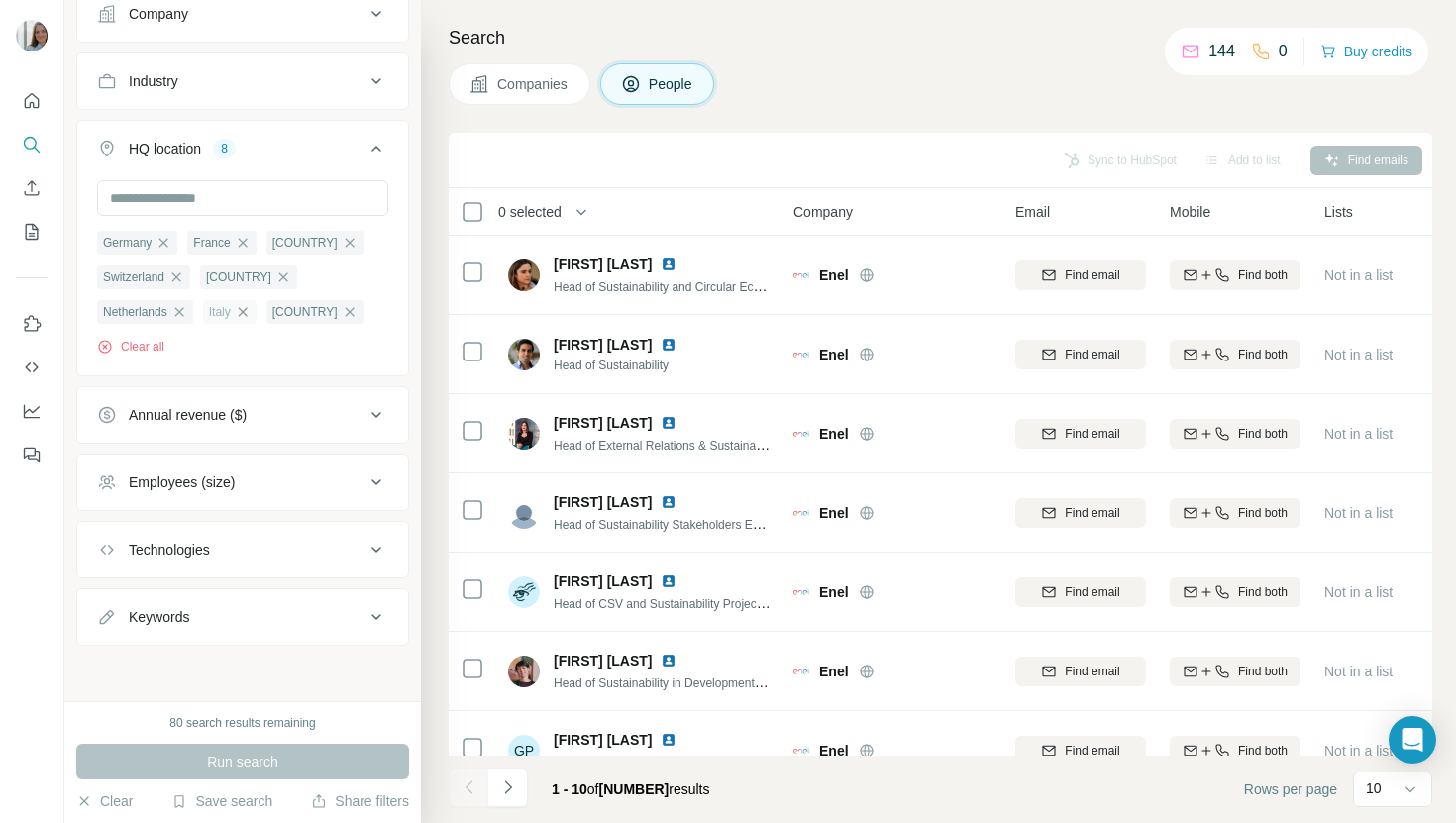 click 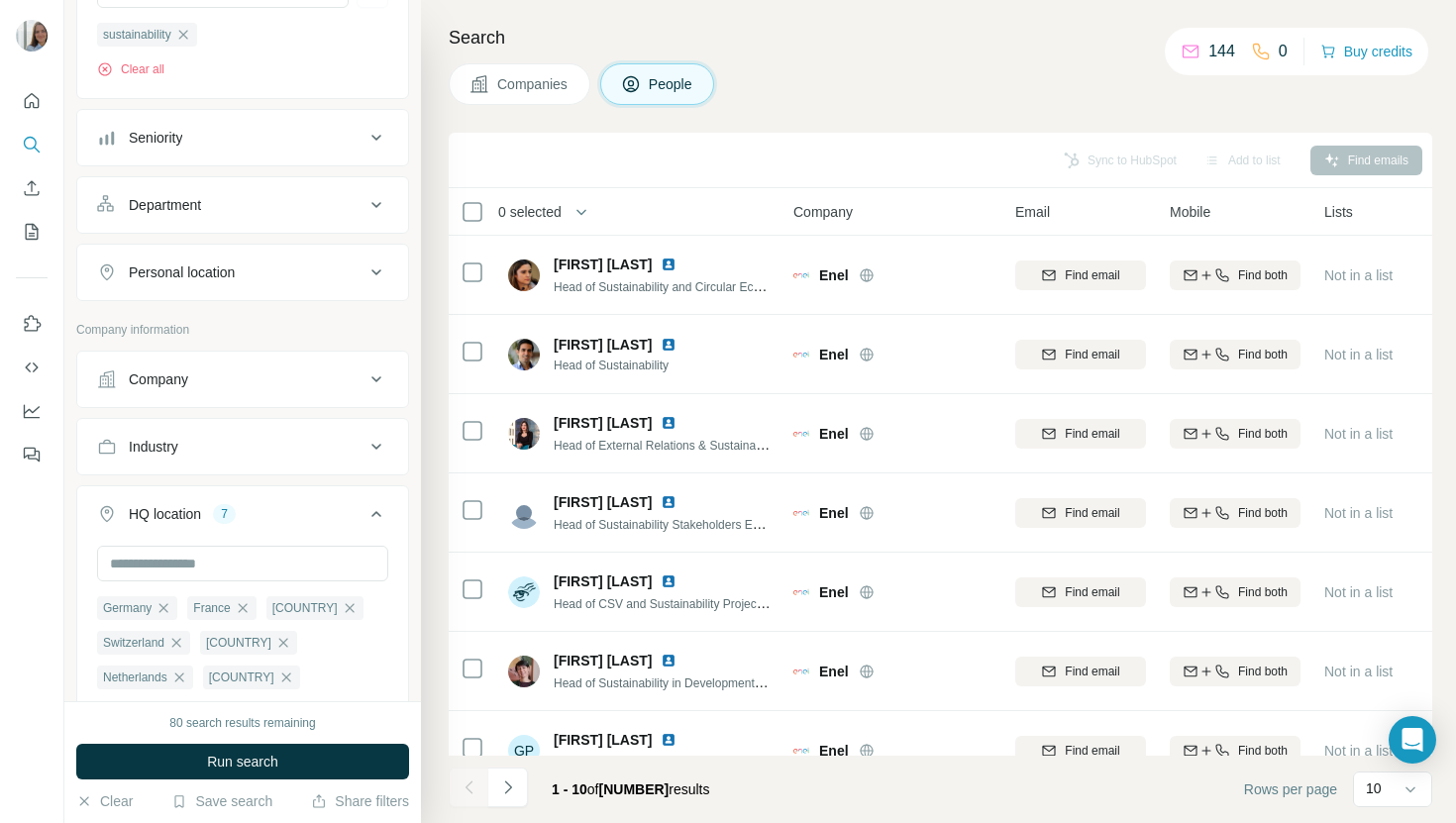 scroll, scrollTop: 846, scrollLeft: 0, axis: vertical 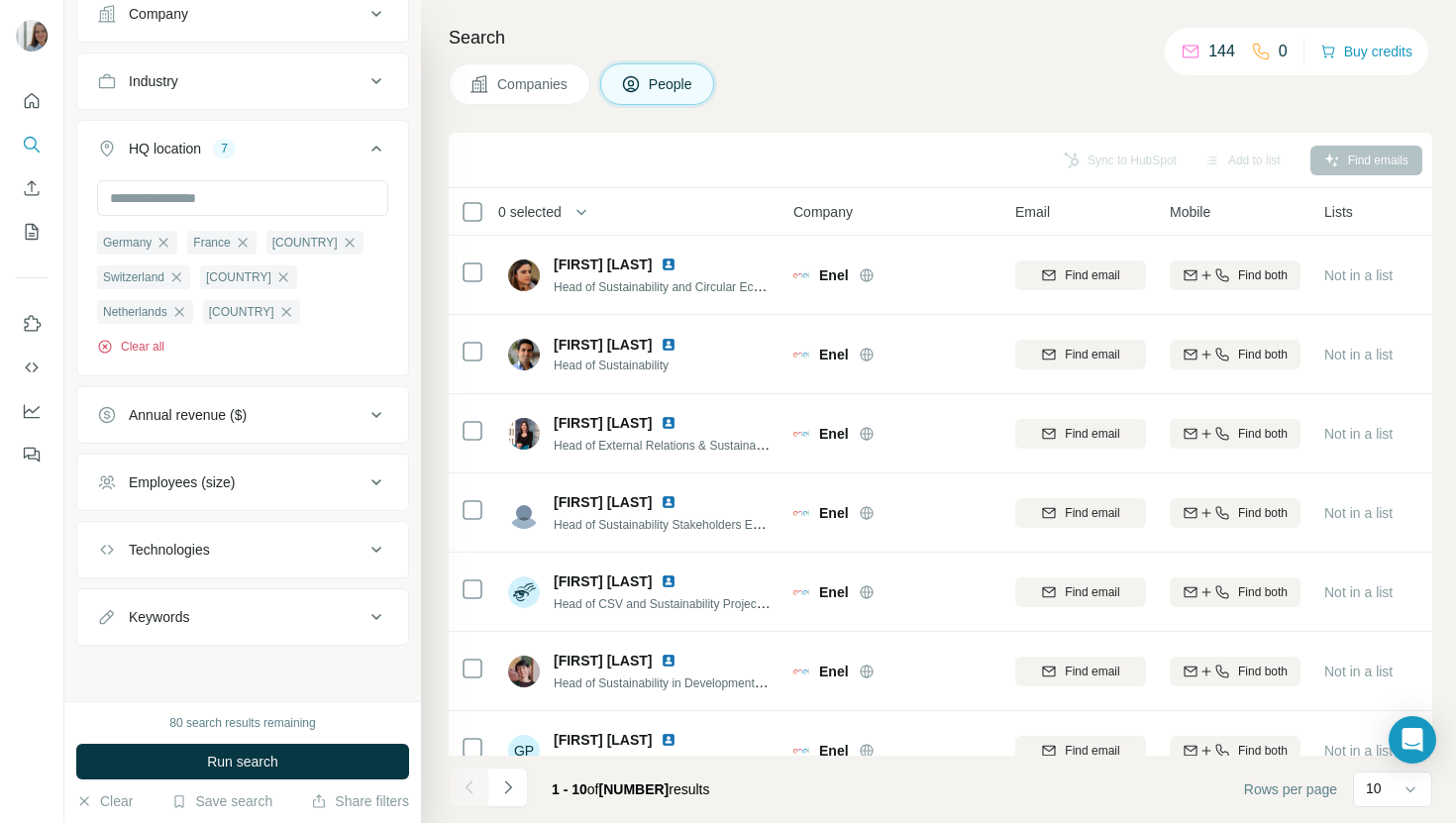 click on "Clear all" at bounding box center [131, 347] 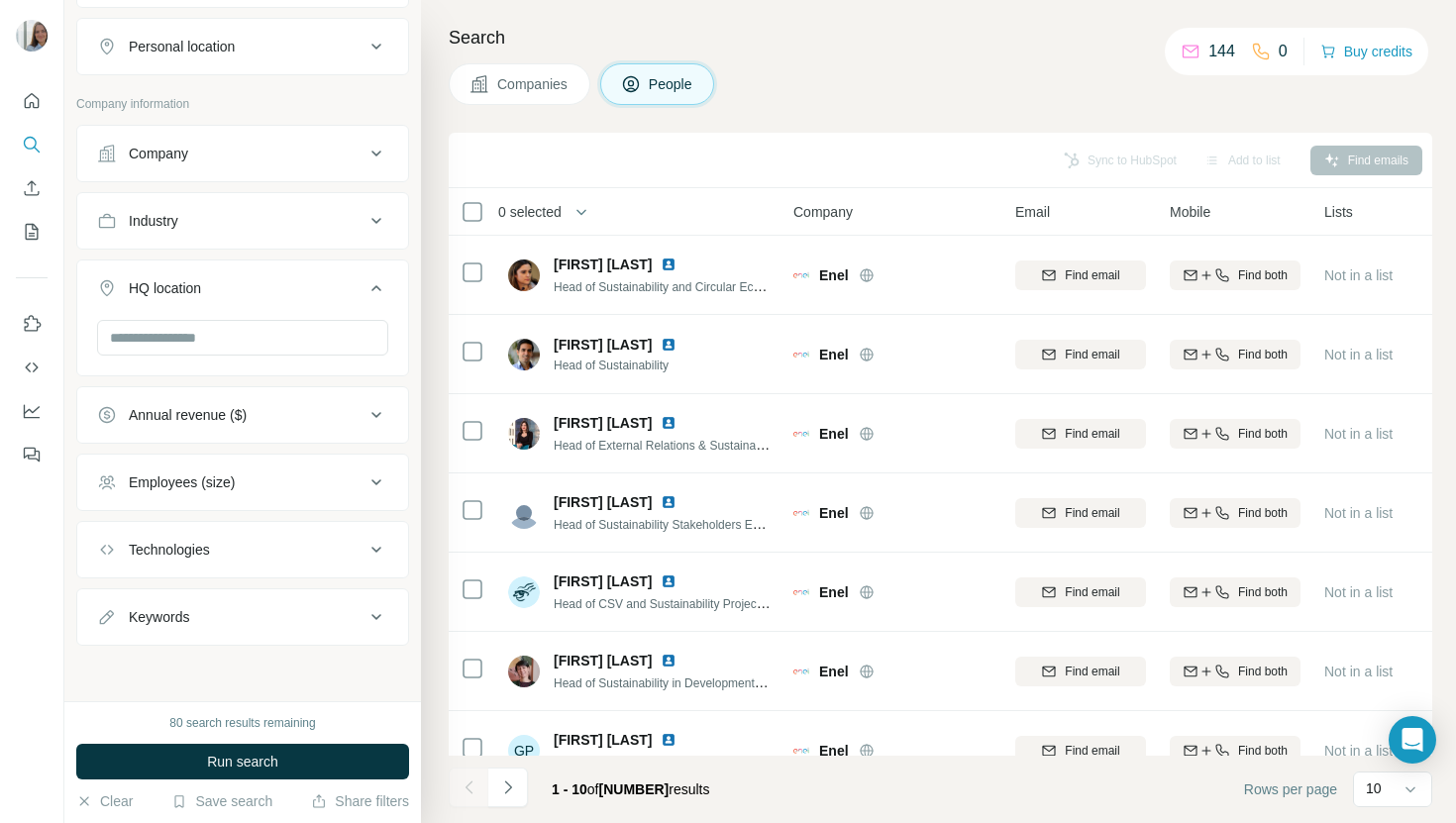 scroll, scrollTop: 704, scrollLeft: 0, axis: vertical 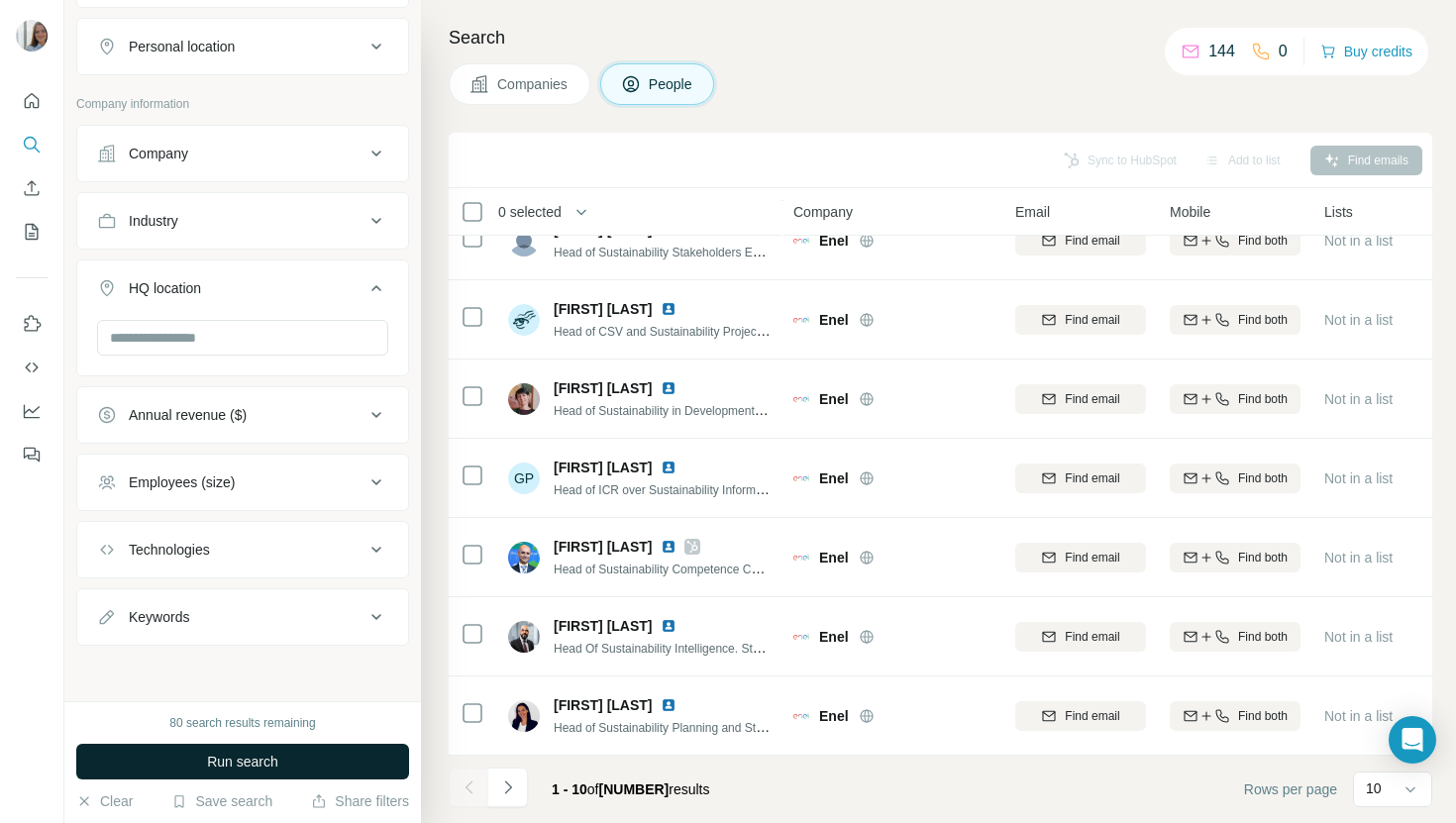 click on "Run search" at bounding box center (243, 762) 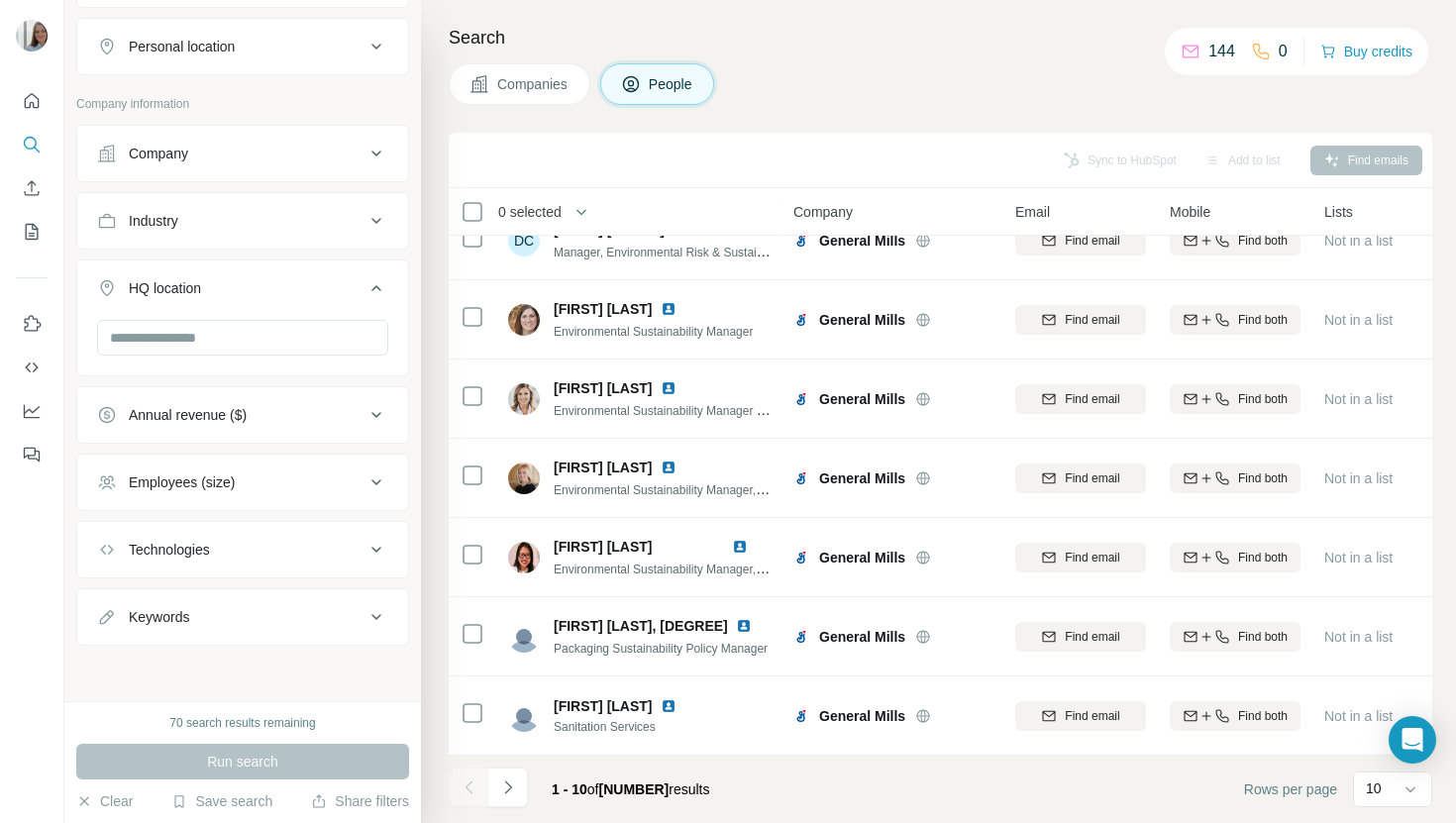 scroll, scrollTop: 0, scrollLeft: 0, axis: both 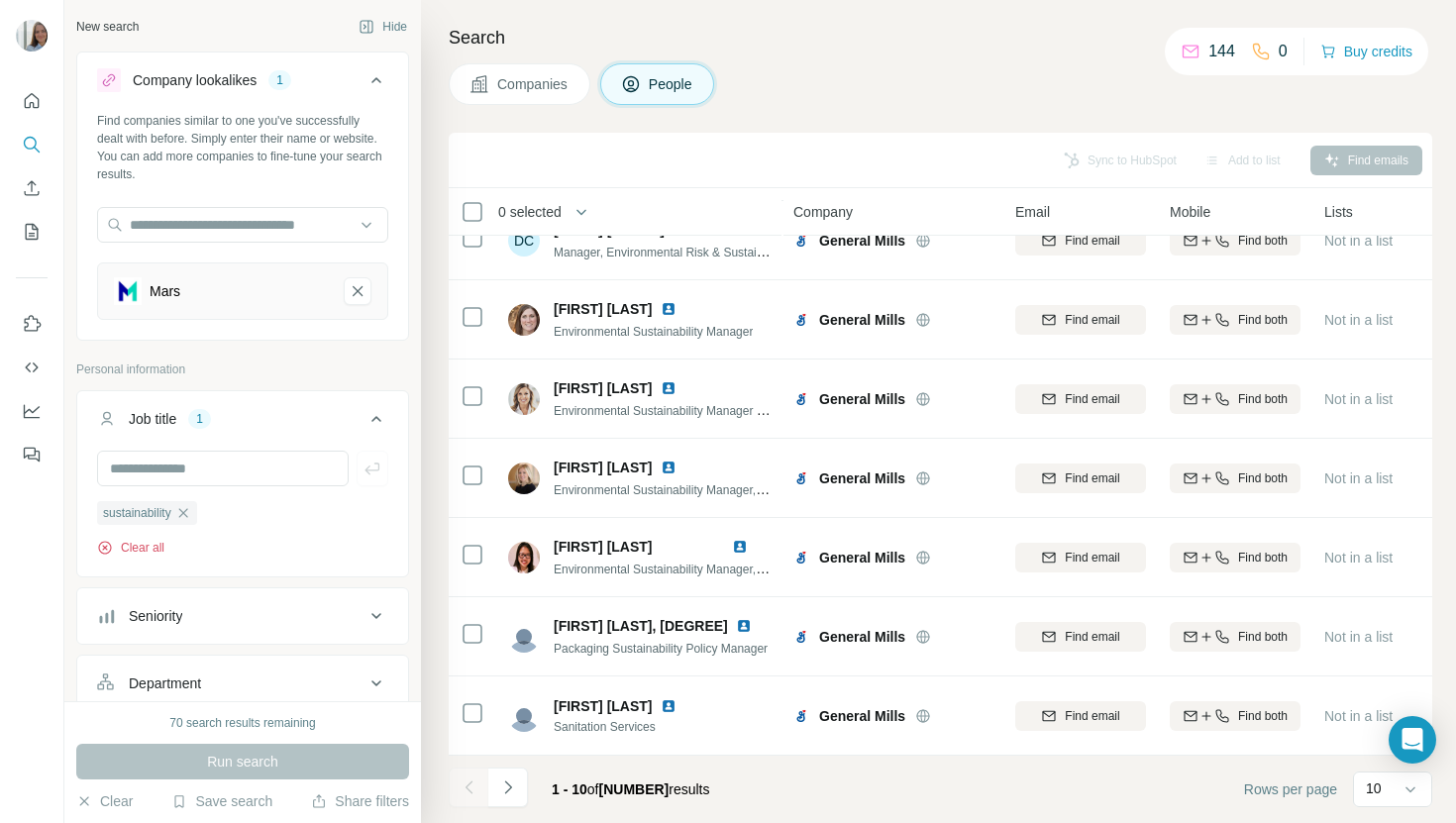 click on "Clear all" at bounding box center (131, 548) 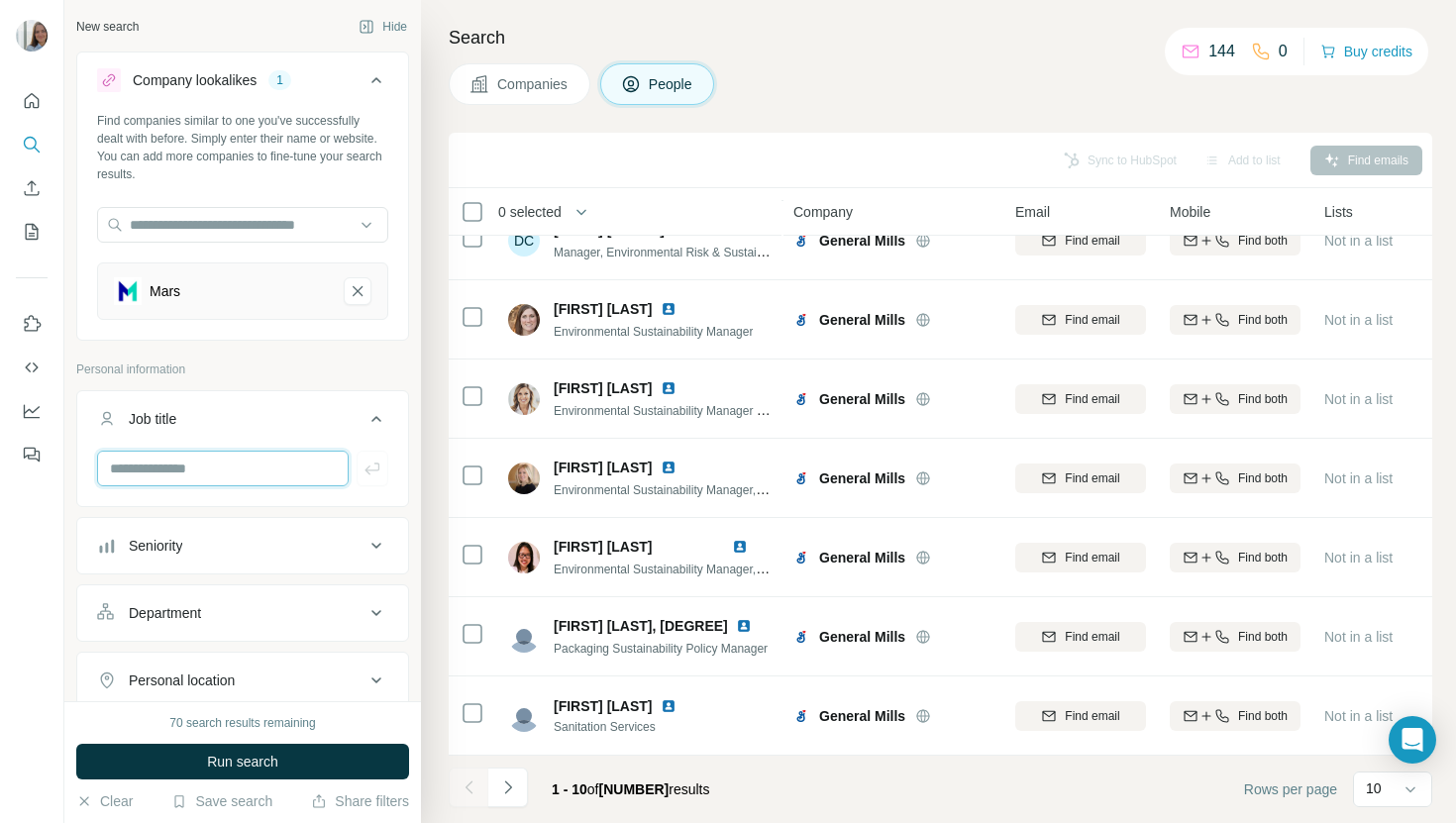 click at bounding box center (223, 468) 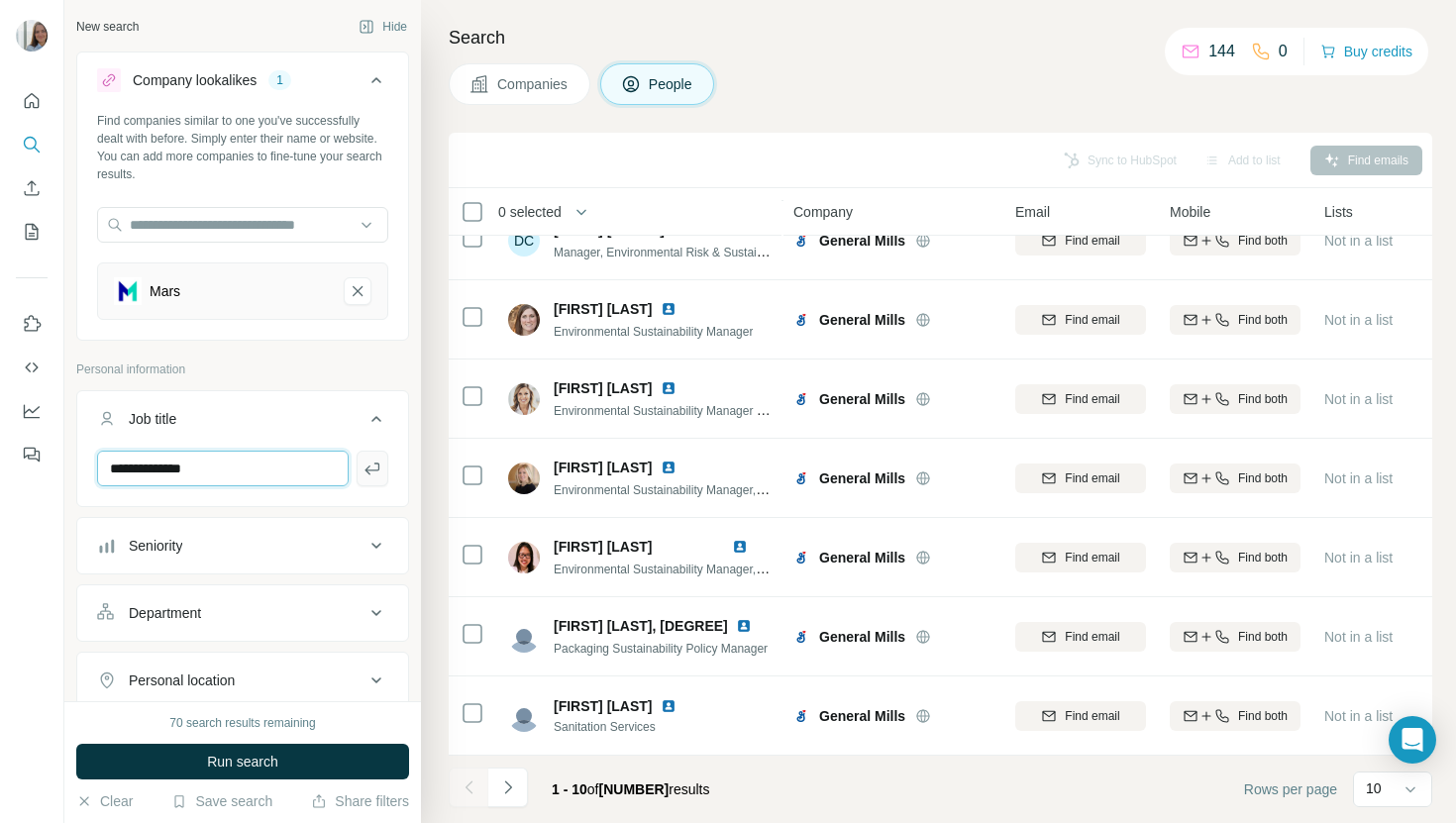 type on "**********" 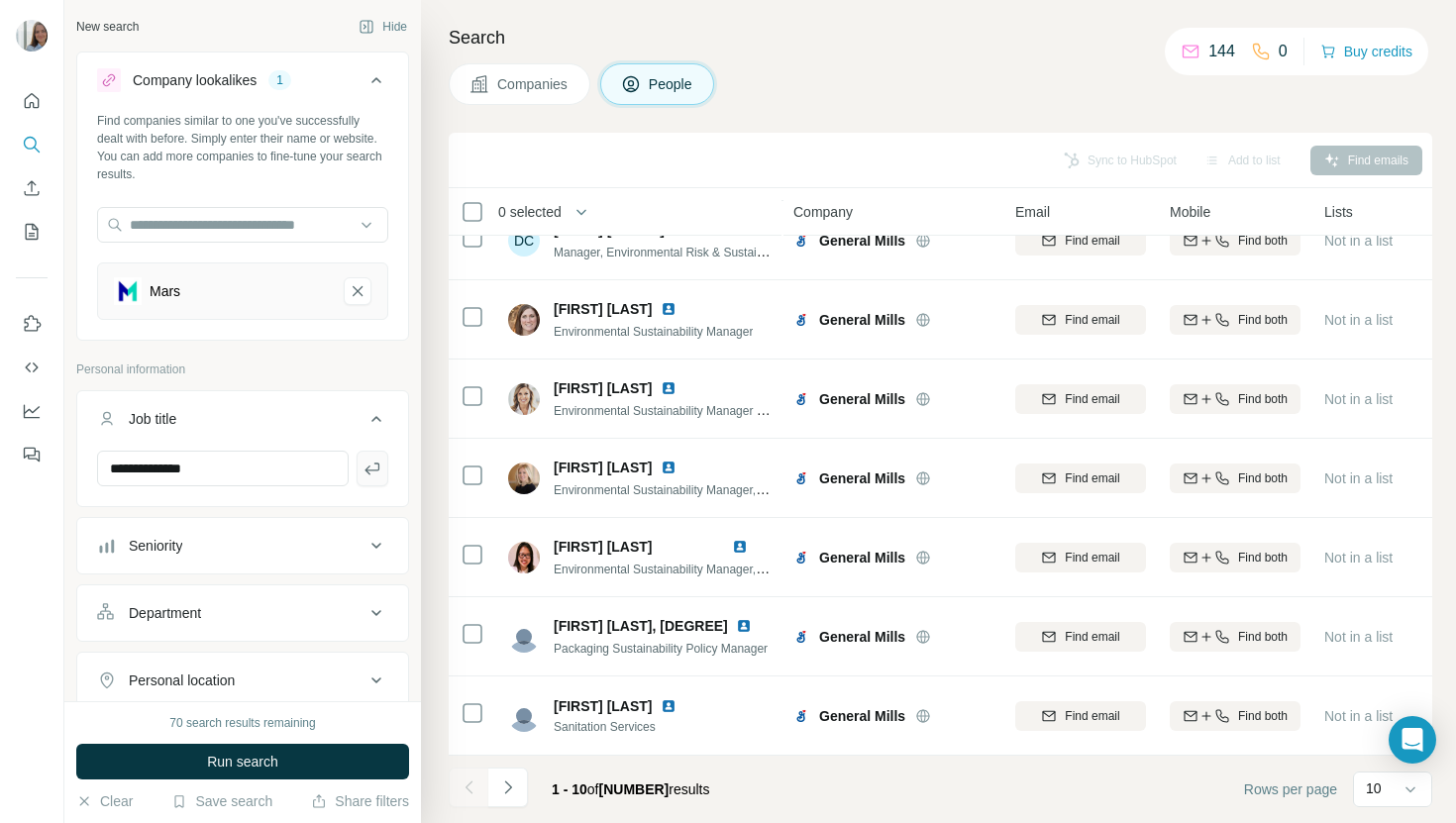 click 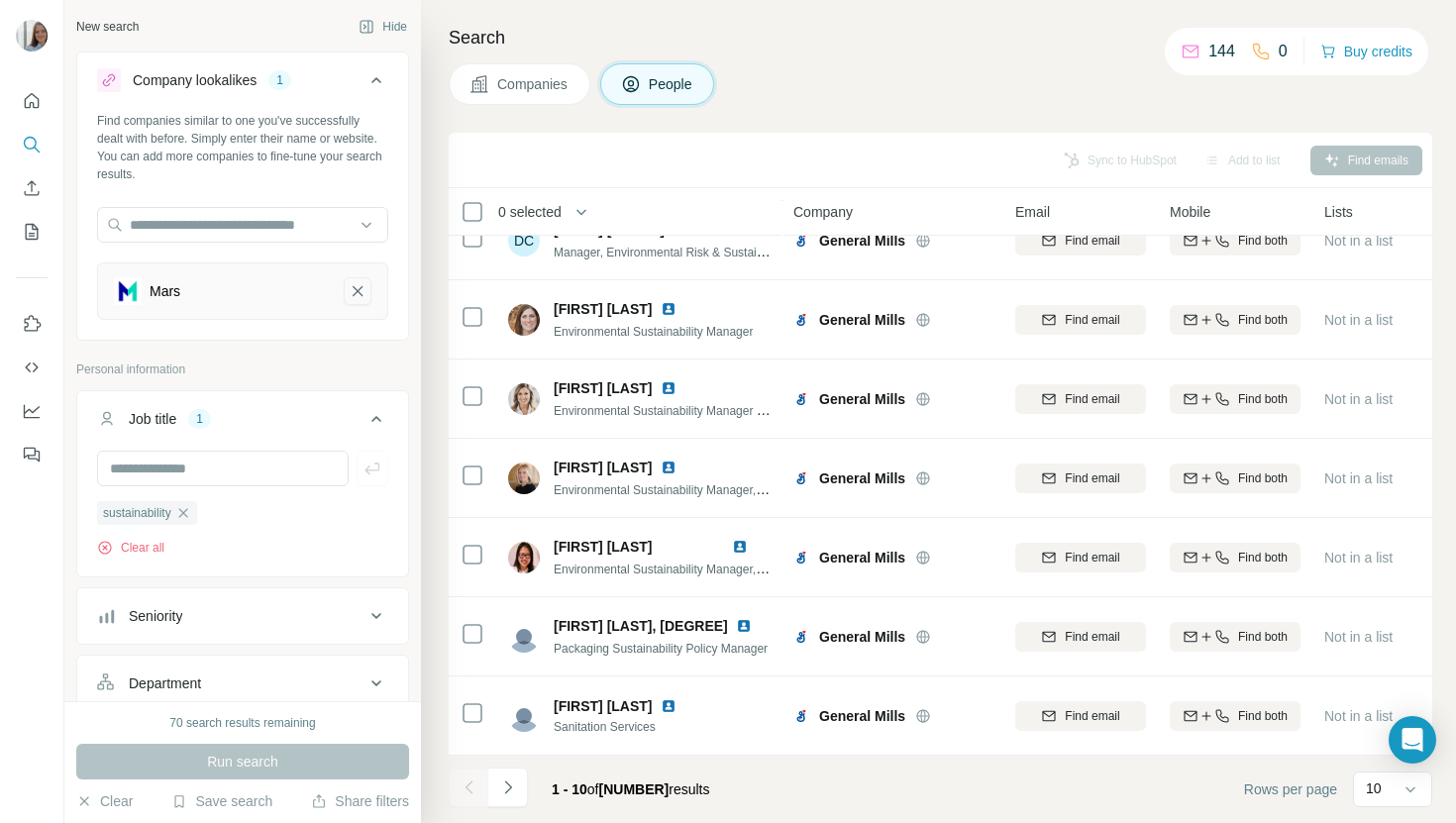 click 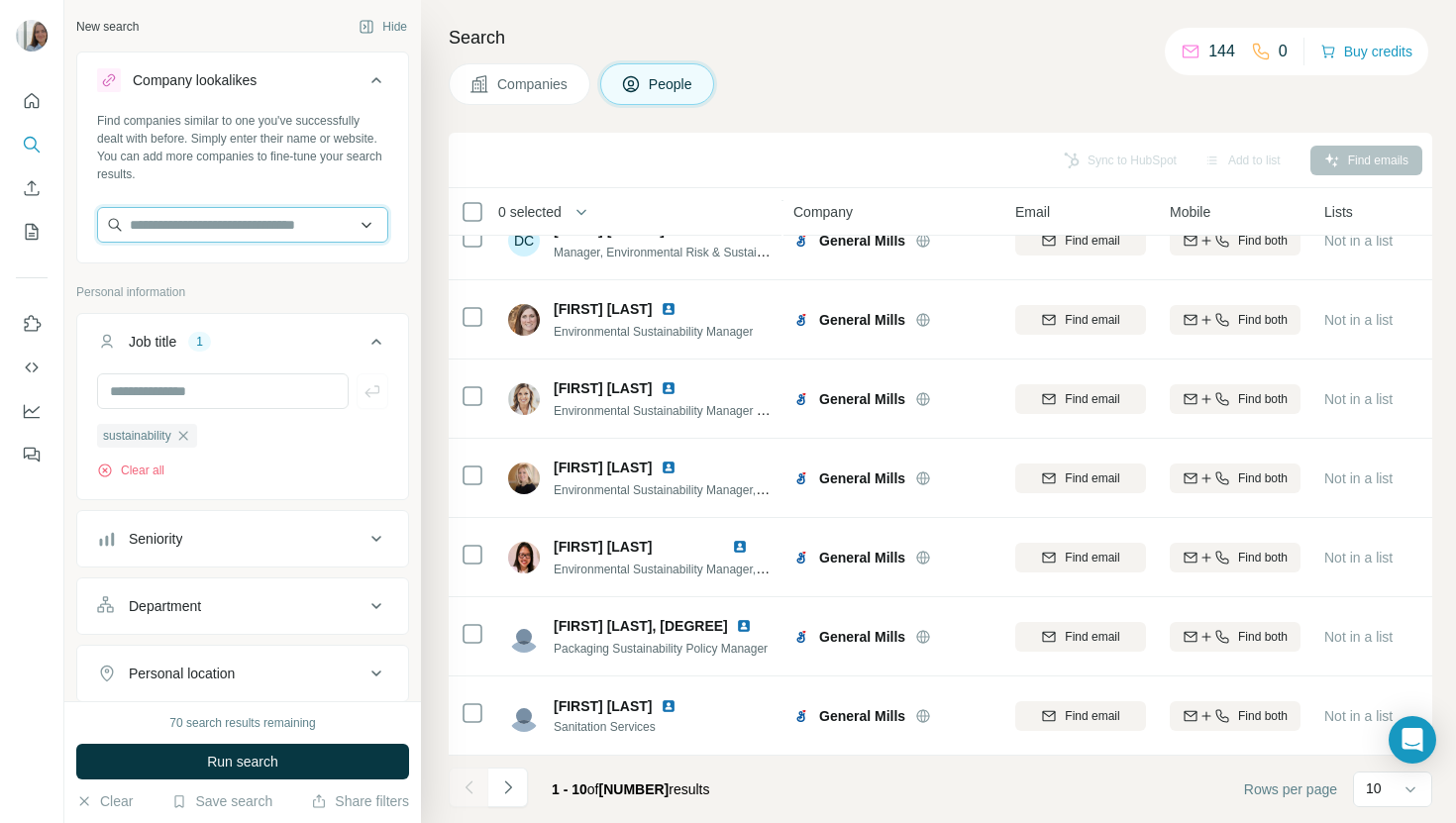 click at bounding box center [243, 225] 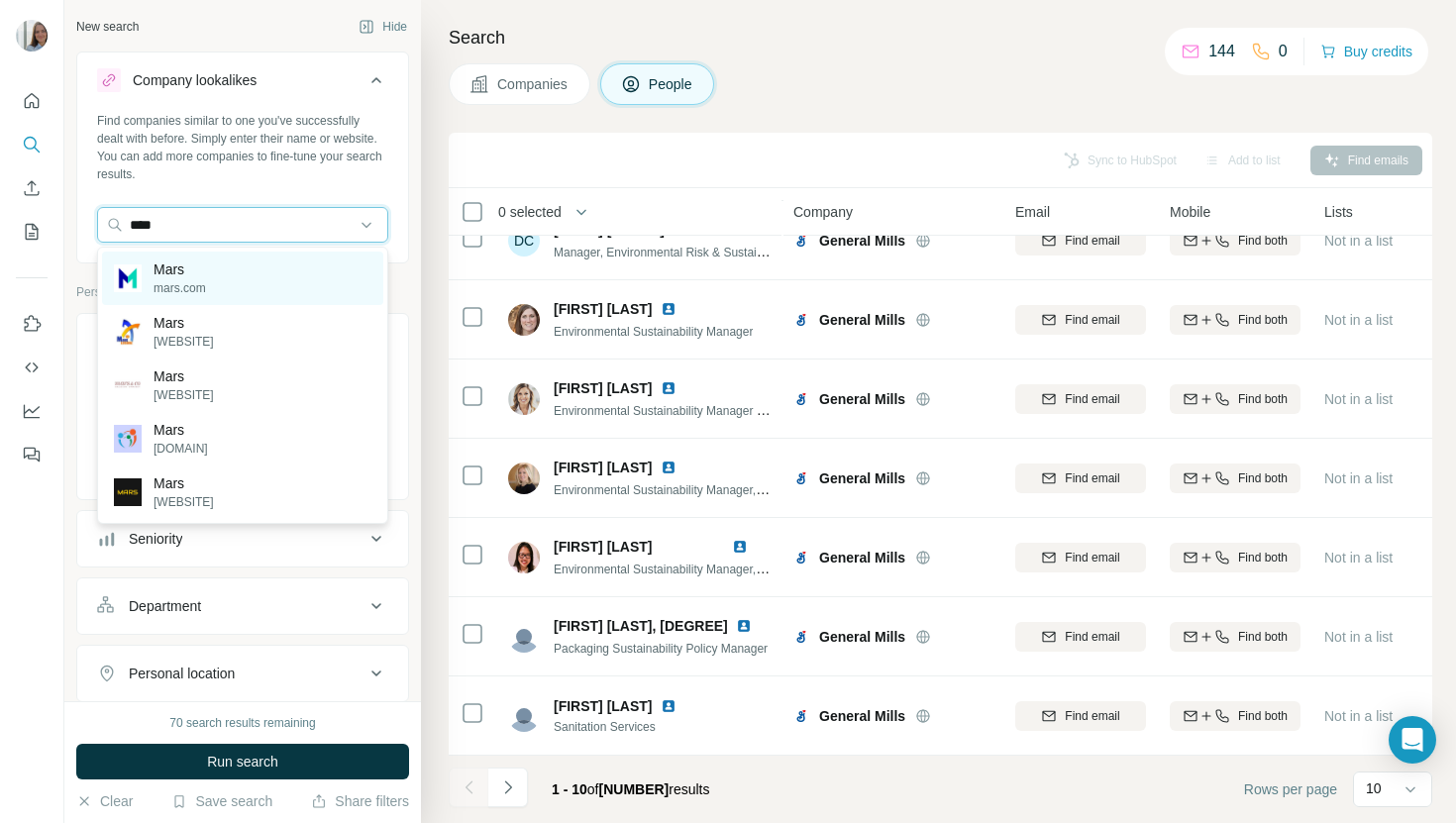 type on "****" 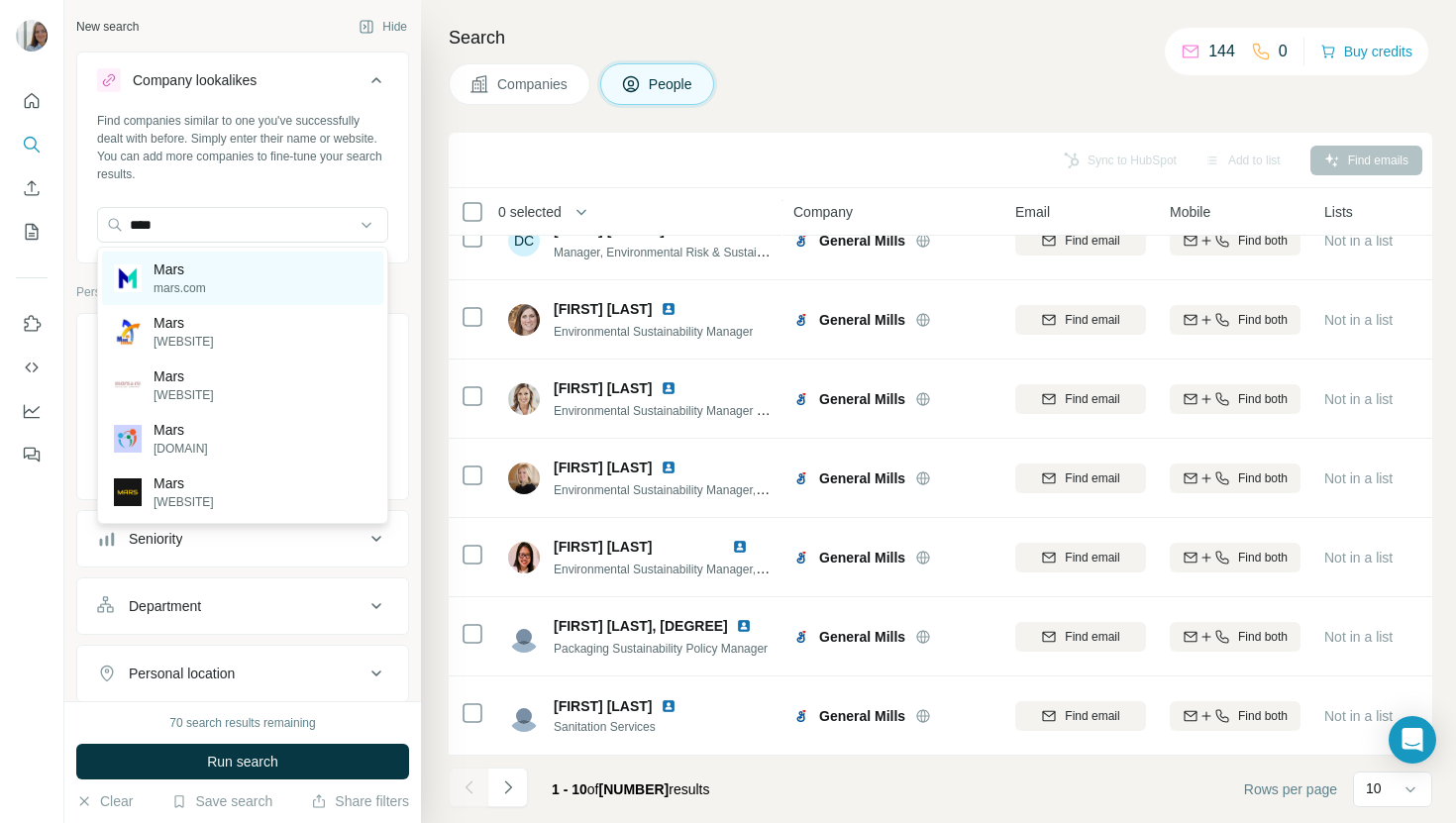 click on "mars.com" at bounding box center [179, 288] 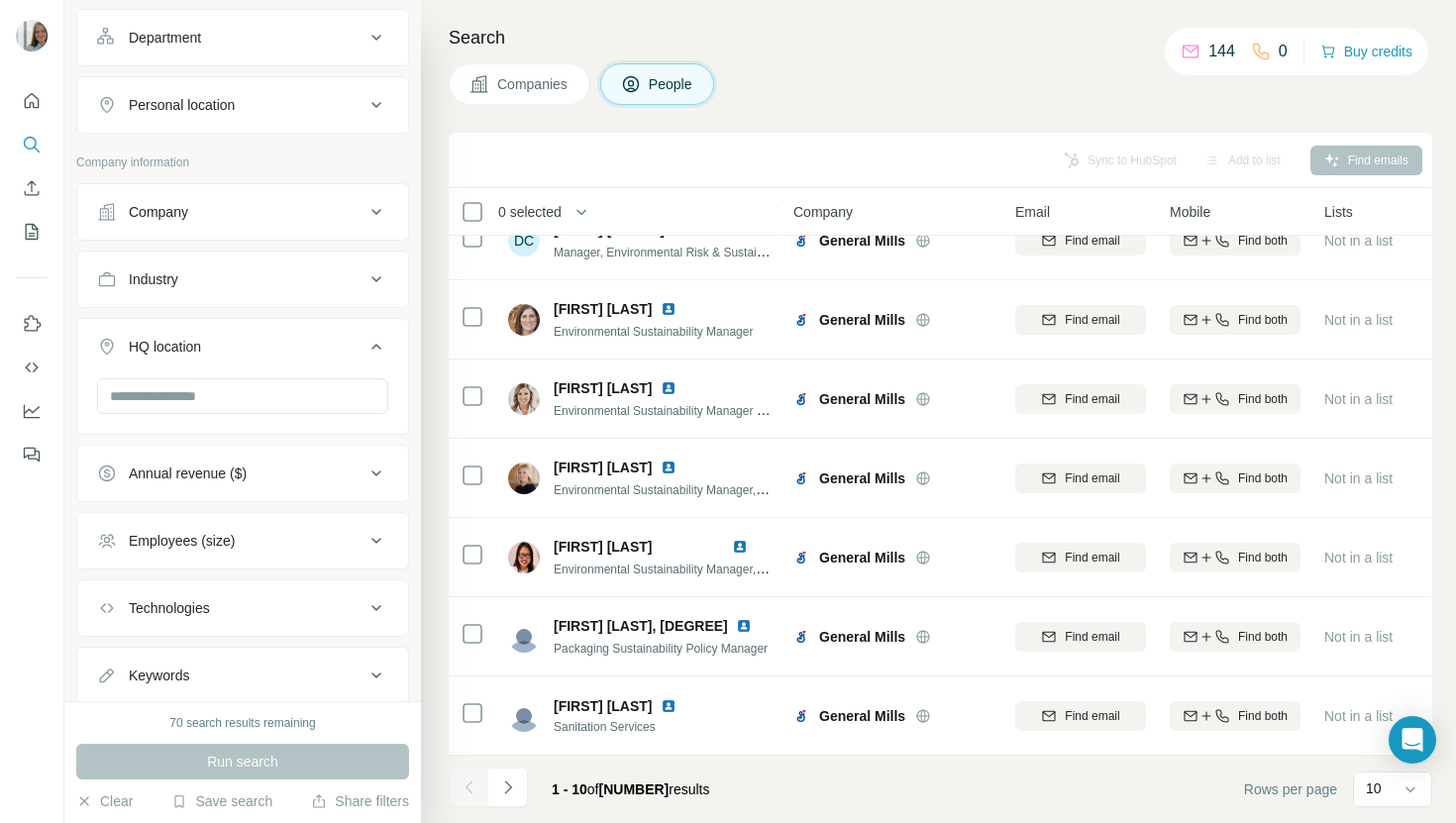 scroll, scrollTop: 704, scrollLeft: 0, axis: vertical 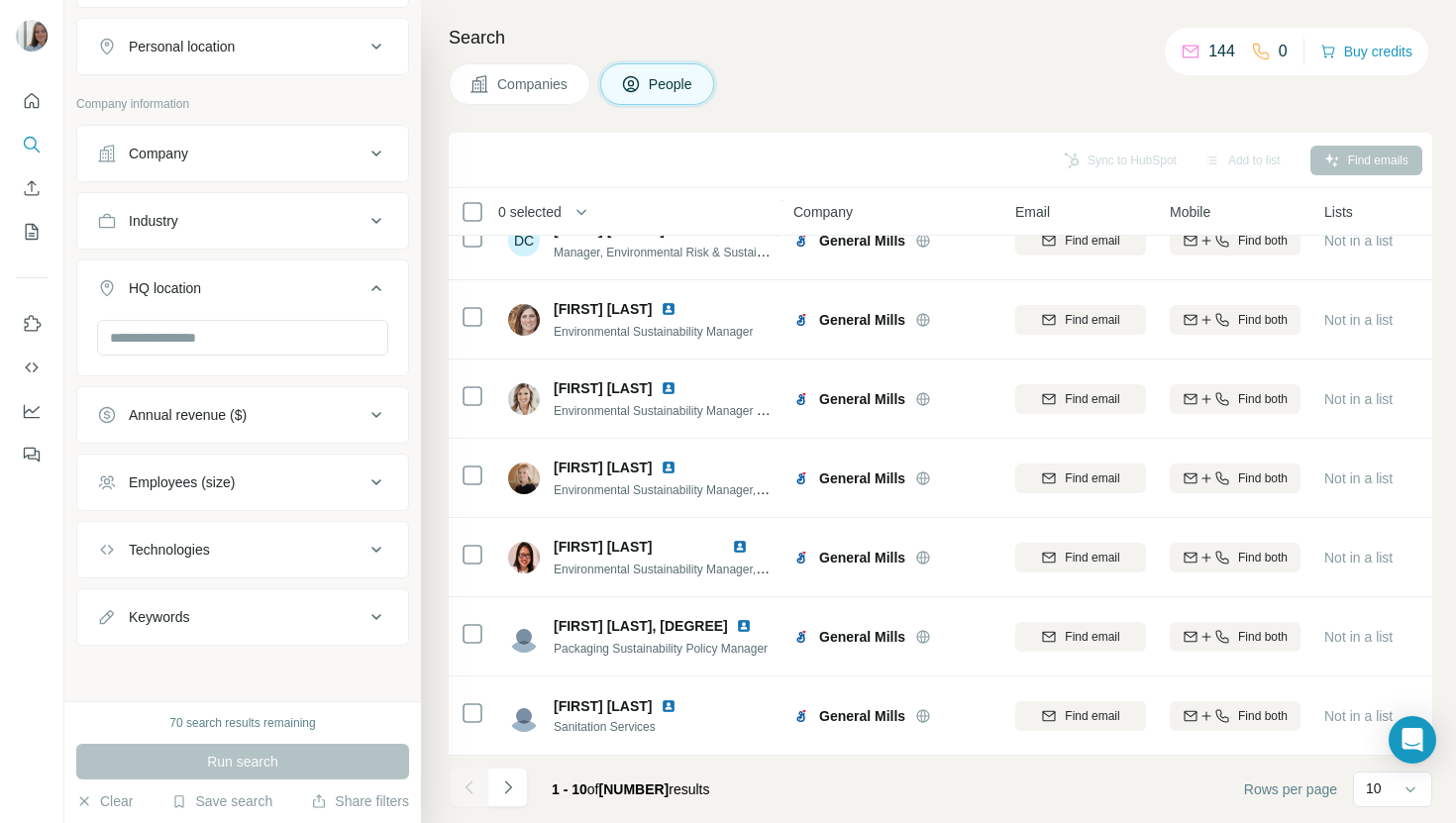 click on "Run search" at bounding box center (243, 762) 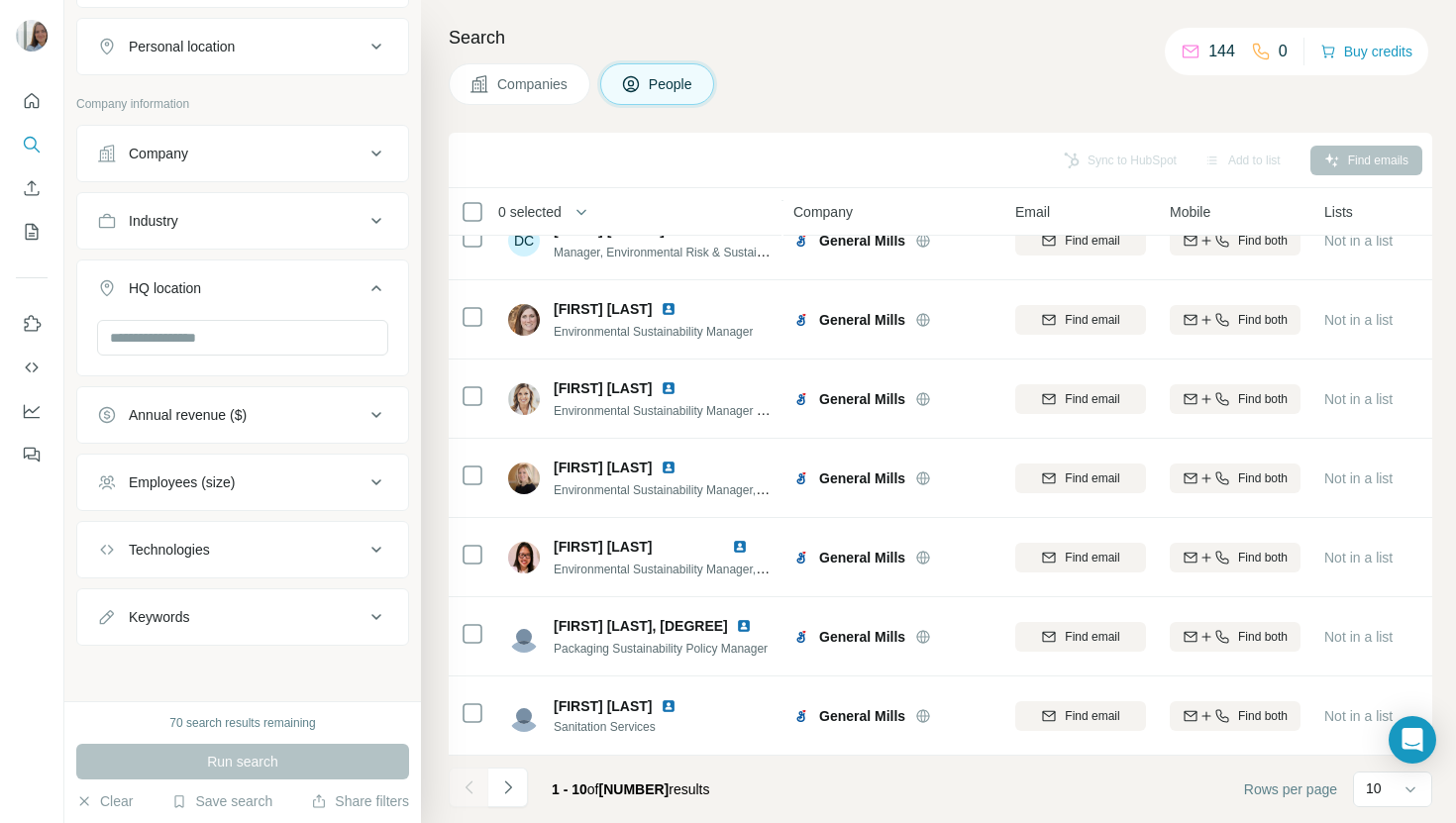 click on "Run search" at bounding box center (243, 762) 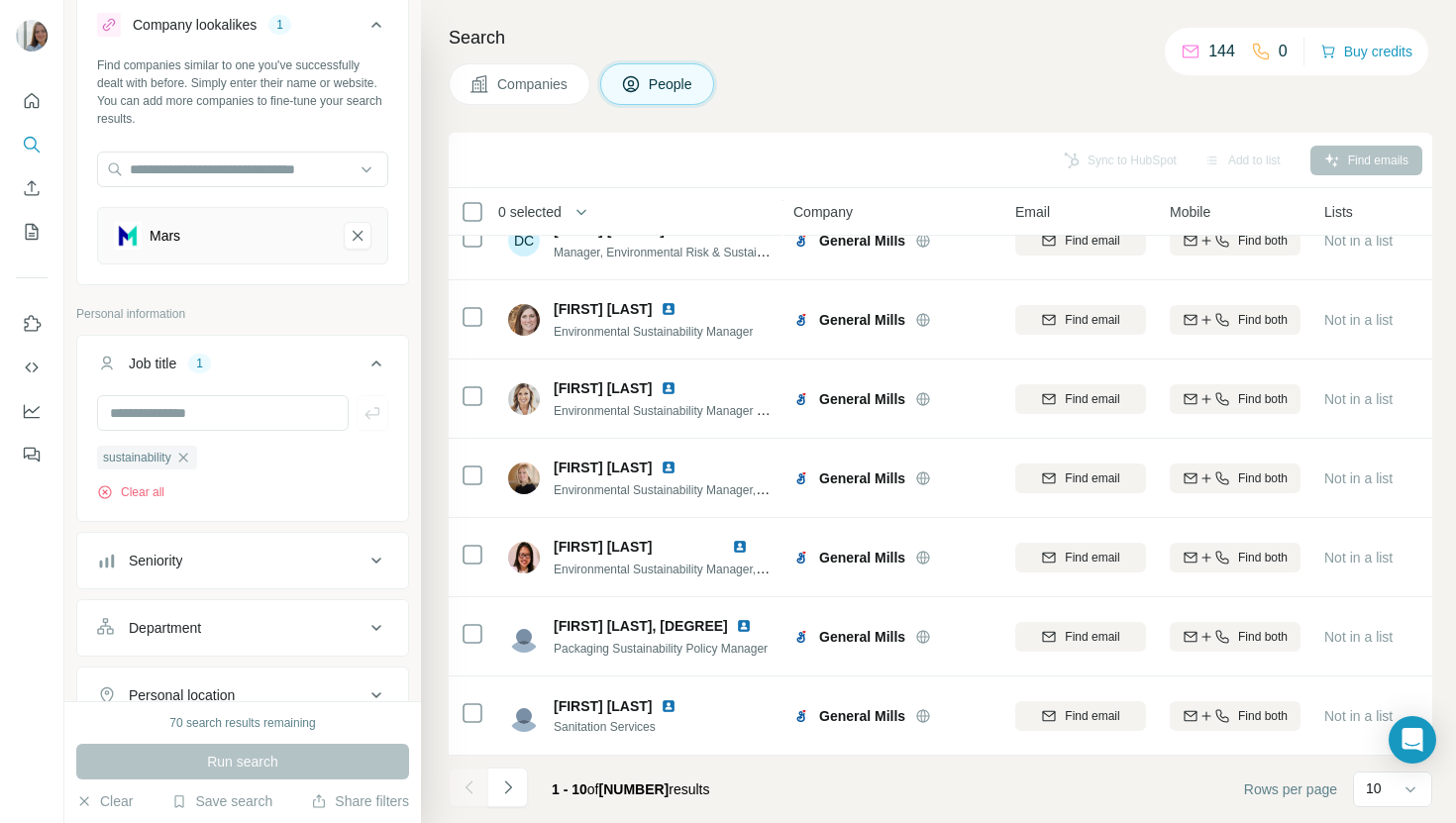 scroll, scrollTop: 0, scrollLeft: 0, axis: both 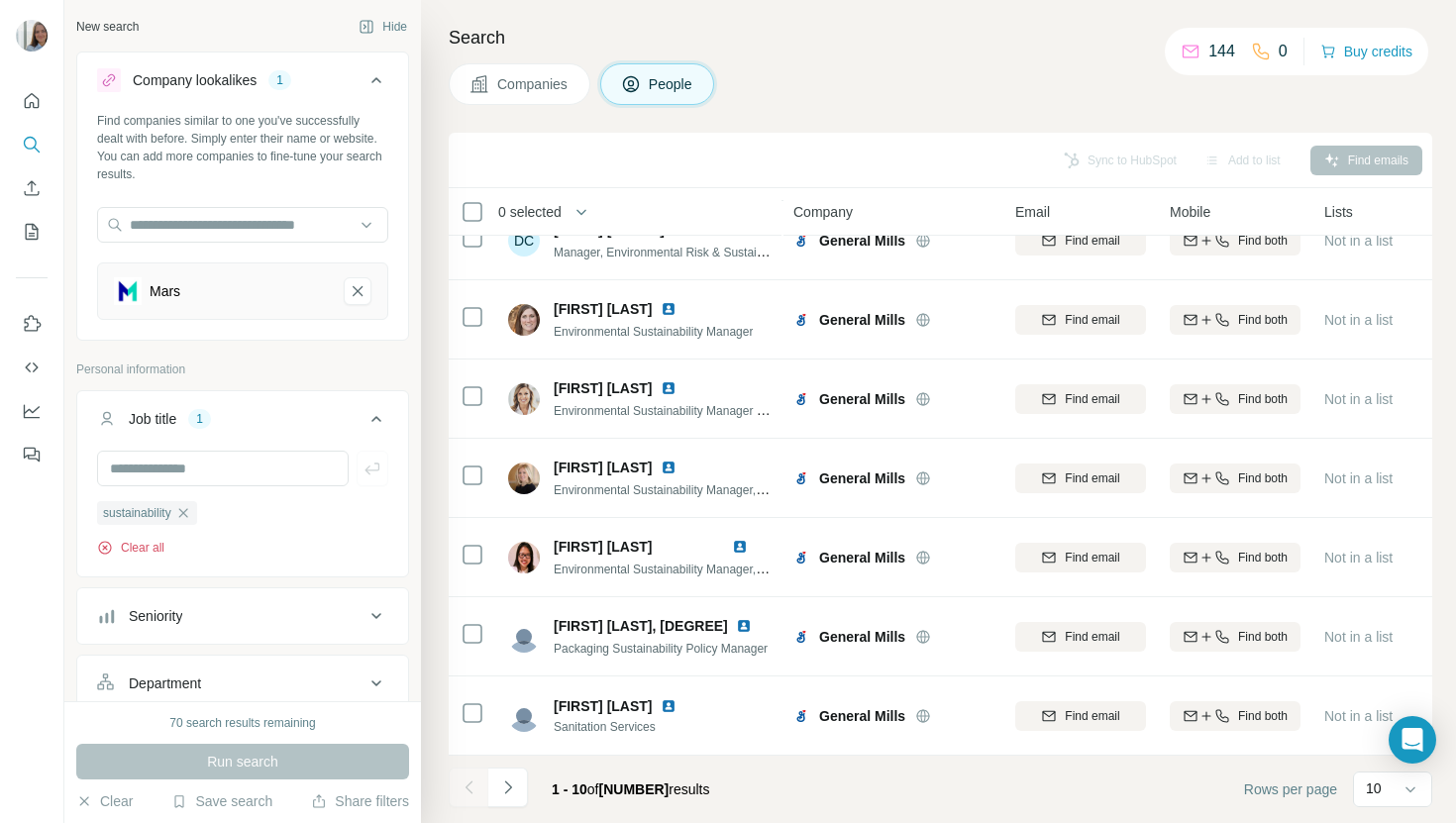 click on "Clear all" at bounding box center [131, 548] 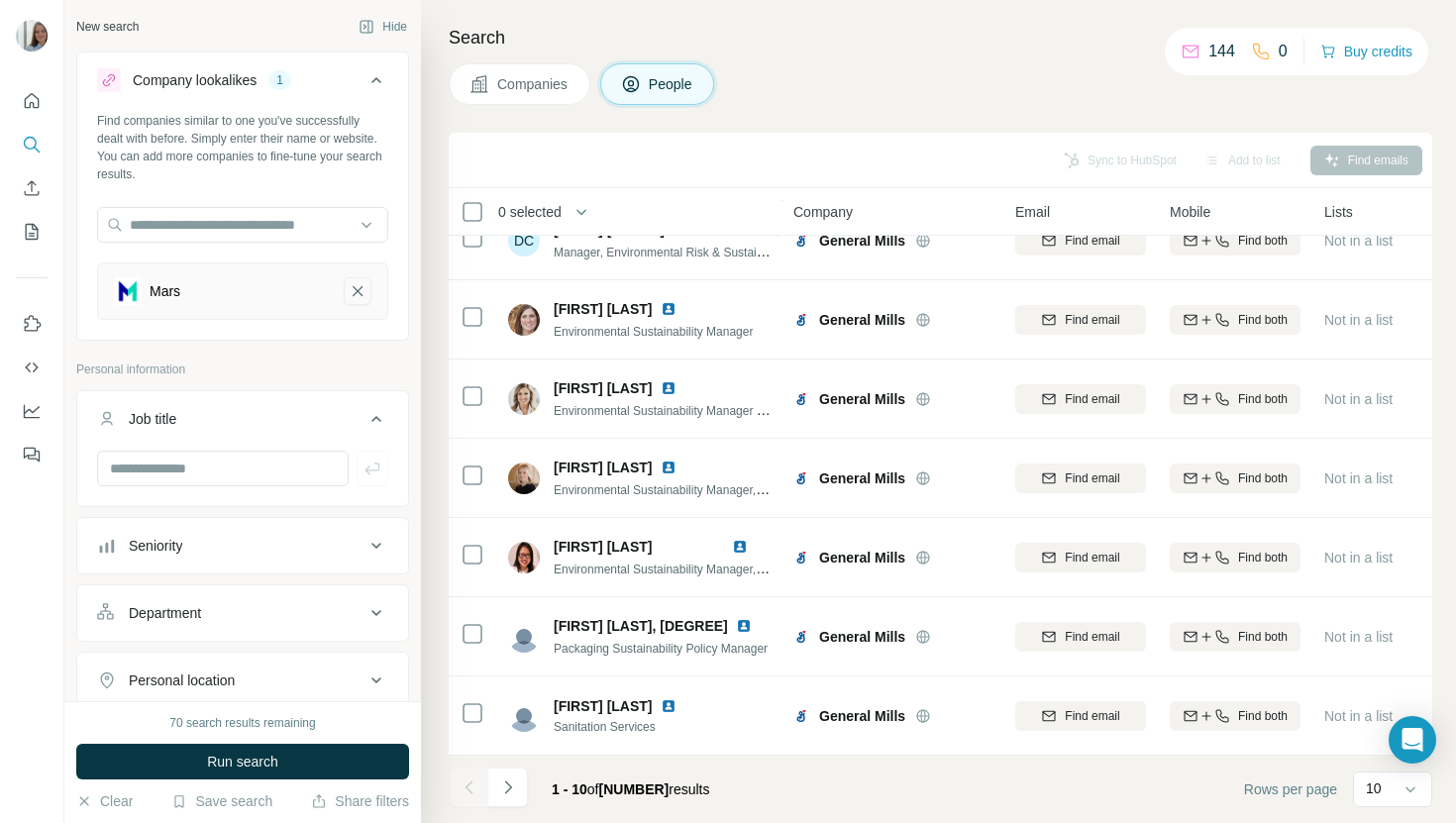 click 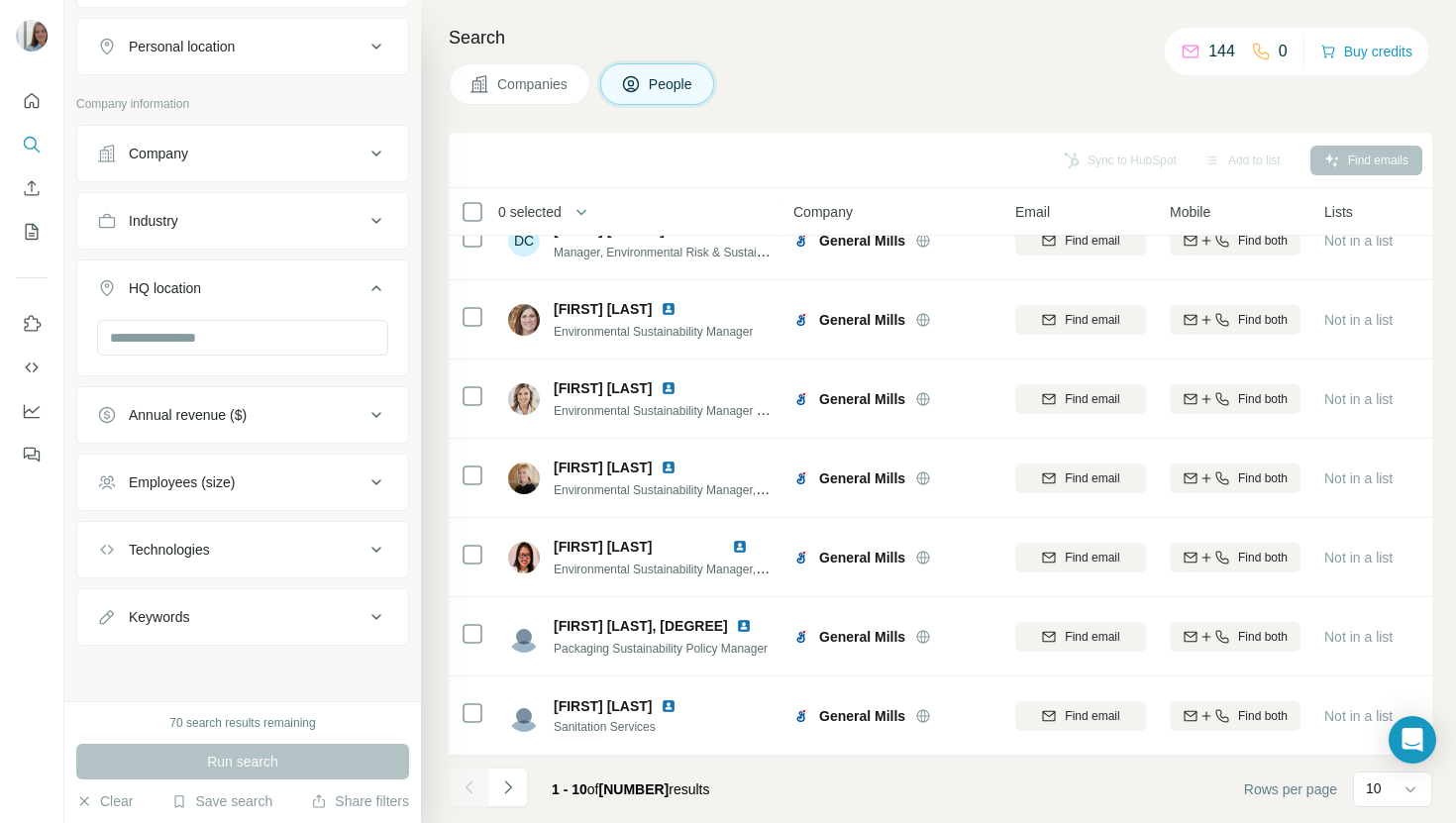 scroll, scrollTop: 0, scrollLeft: 0, axis: both 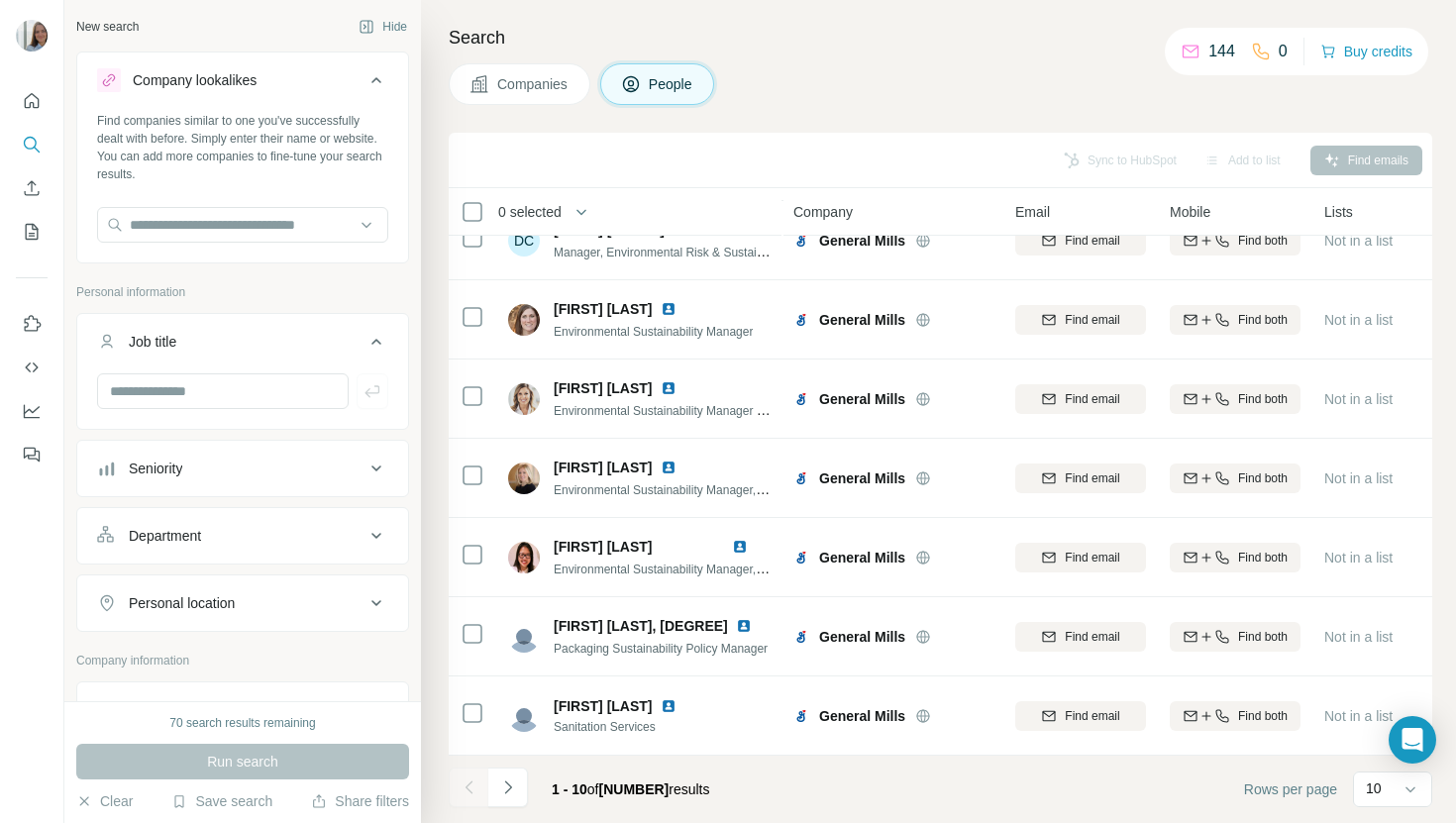 click 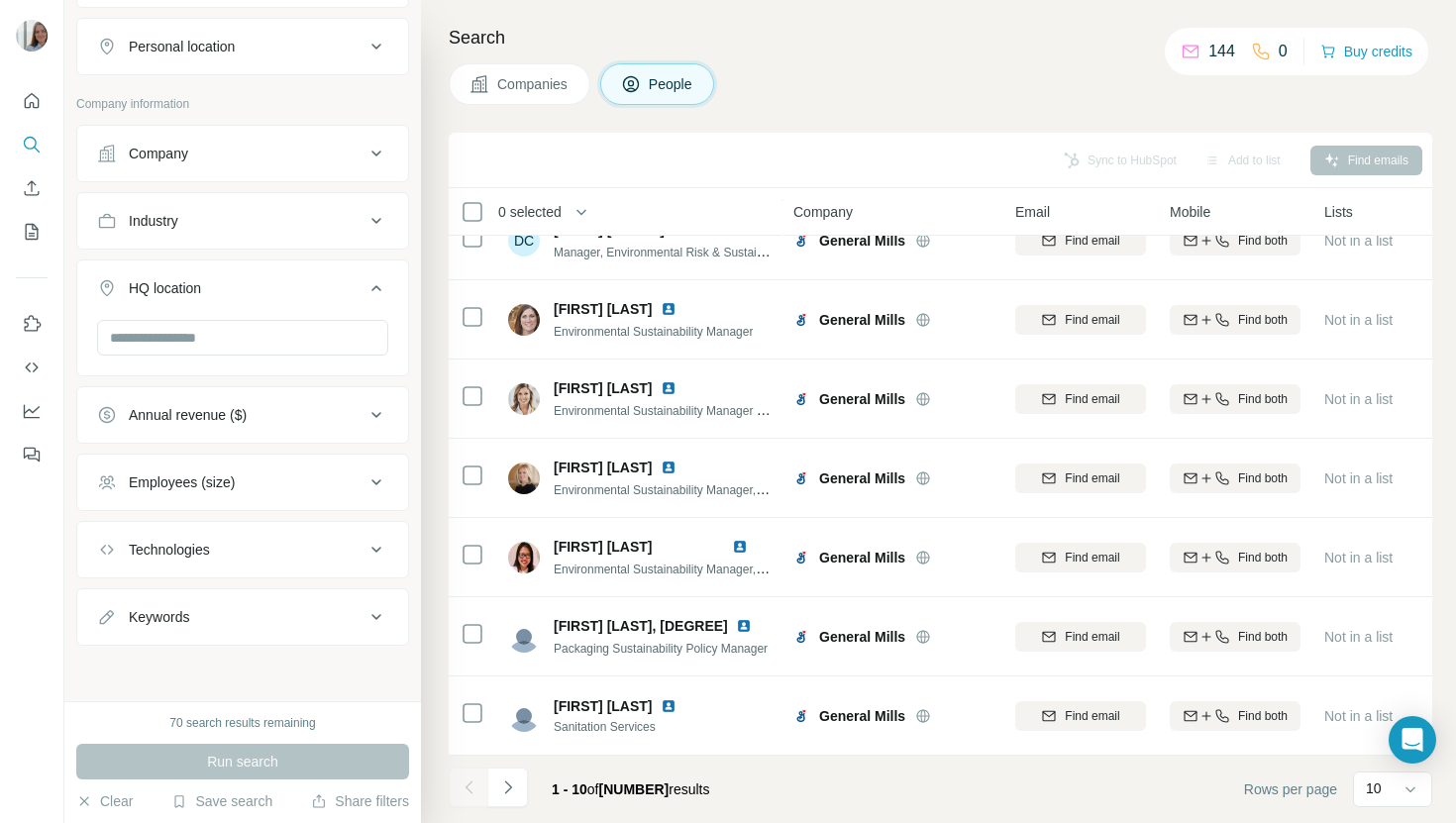 scroll, scrollTop: 0, scrollLeft: 0, axis: both 